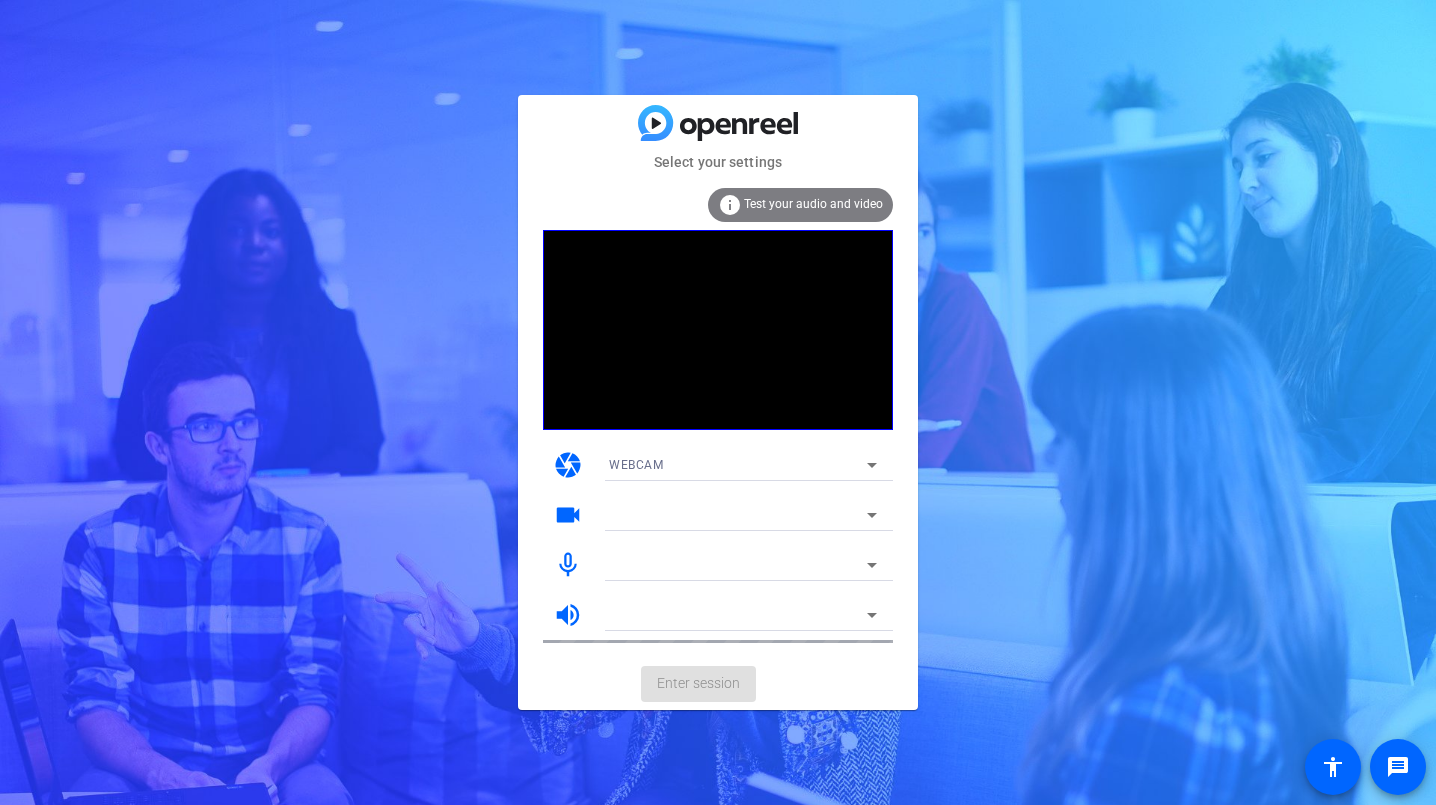 scroll, scrollTop: 0, scrollLeft: 0, axis: both 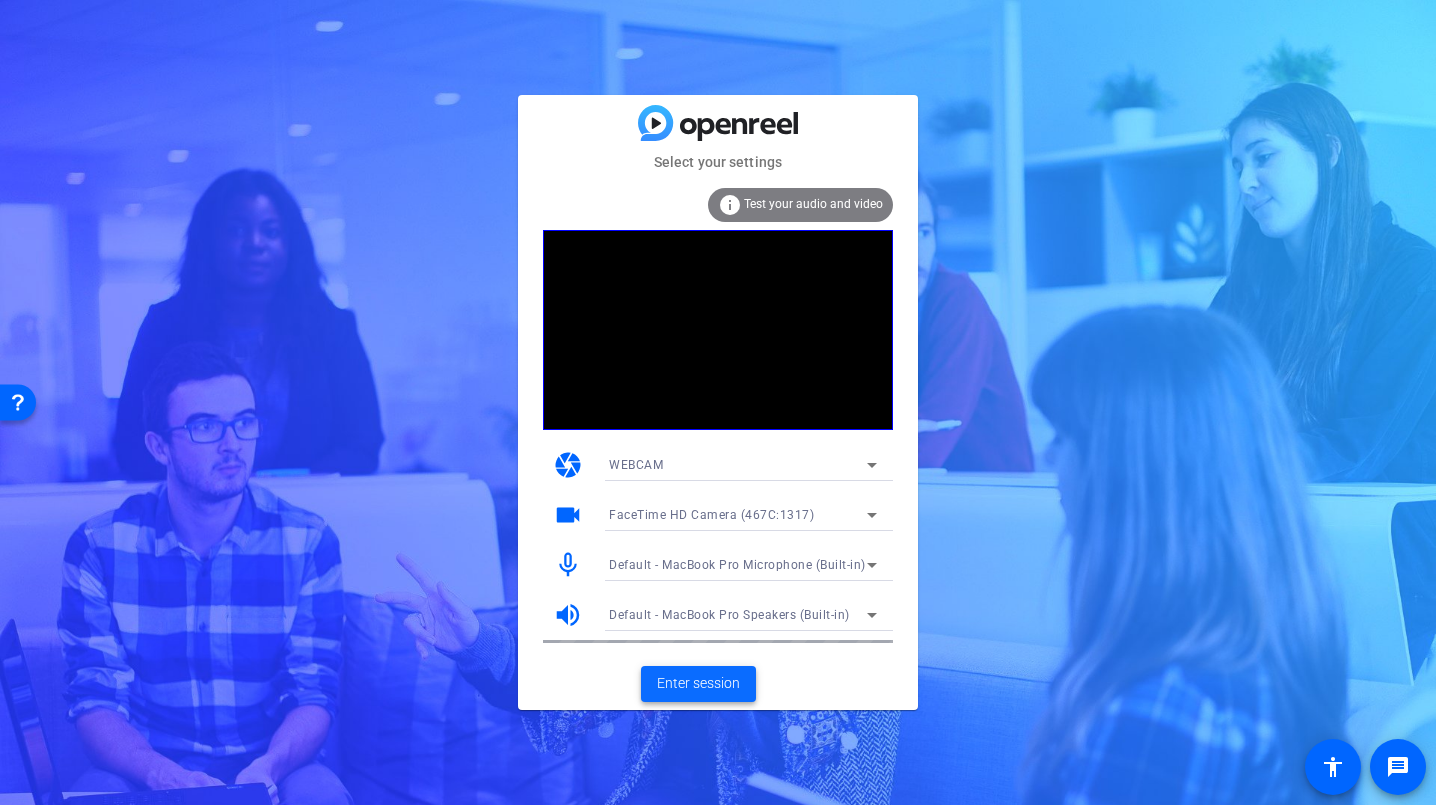 click on "Enter session" 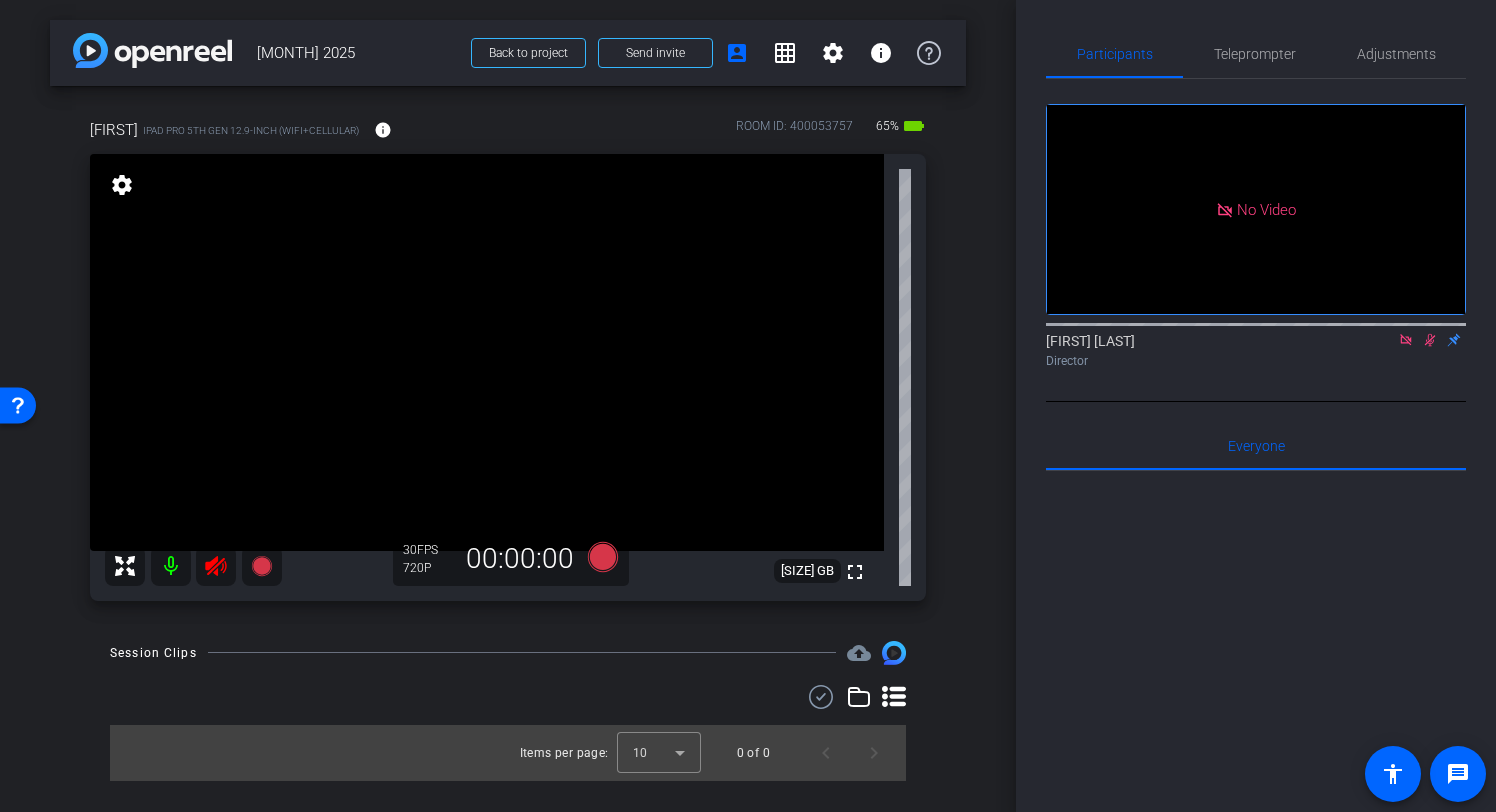 click 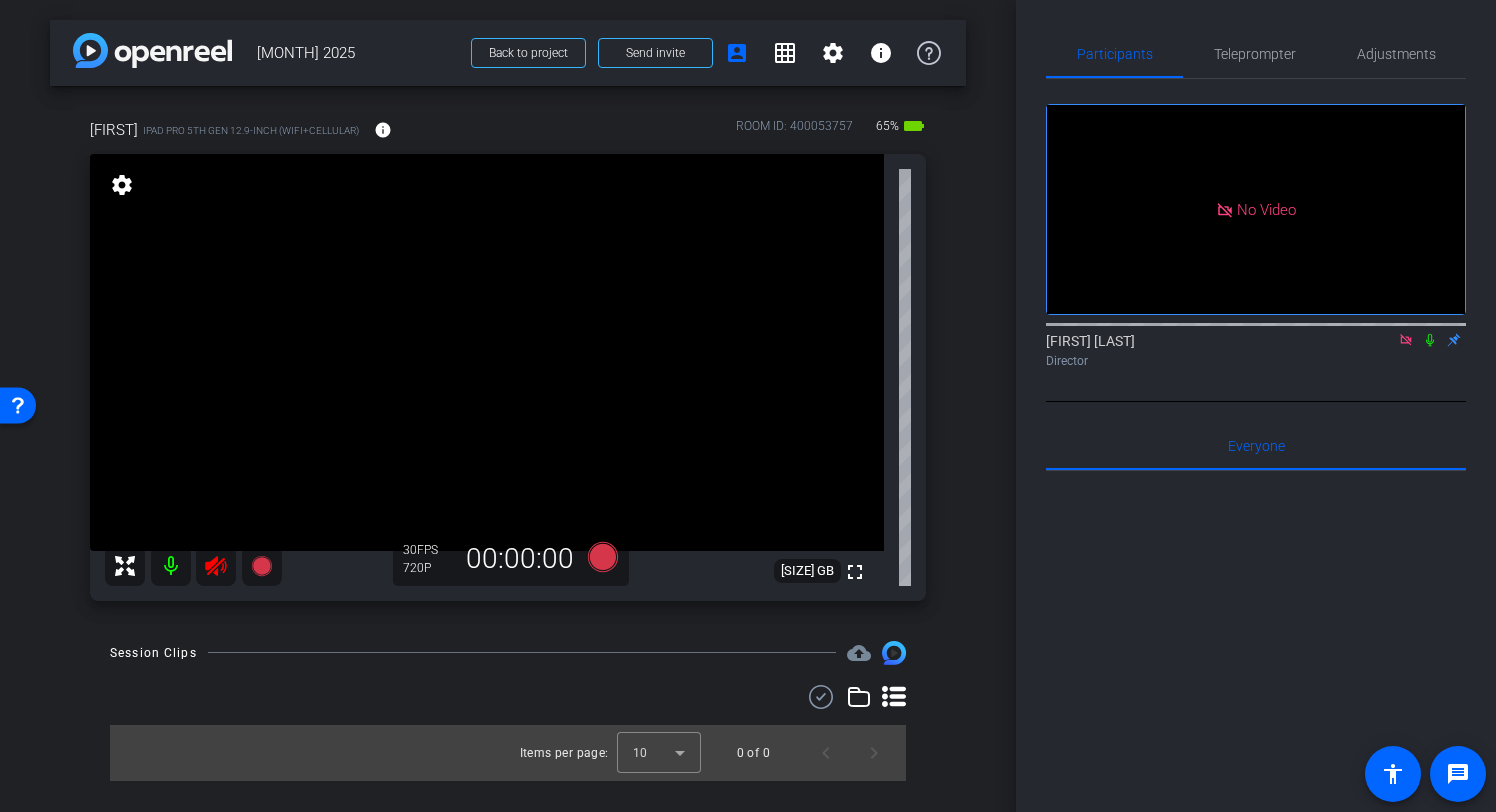 click 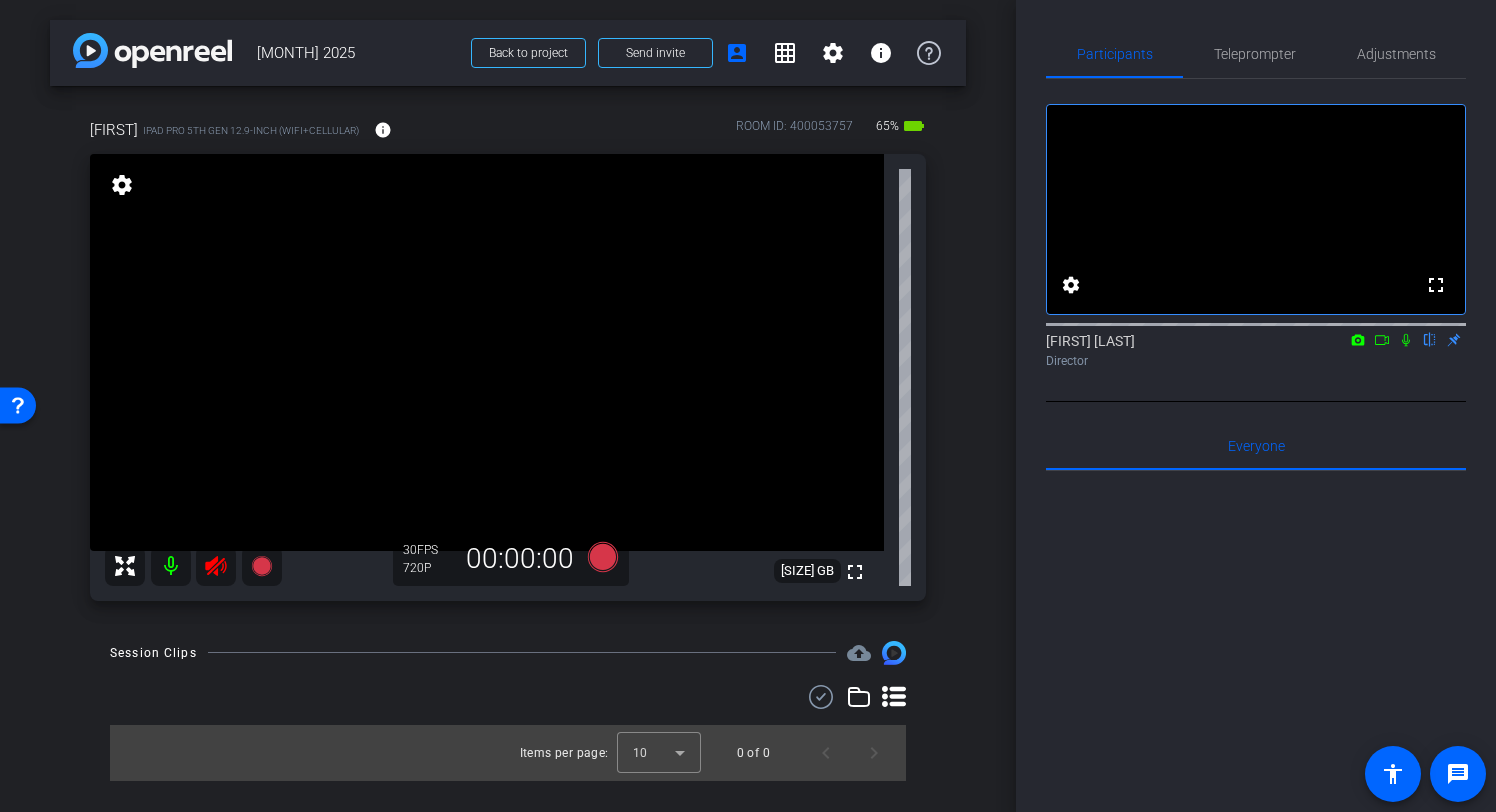 click 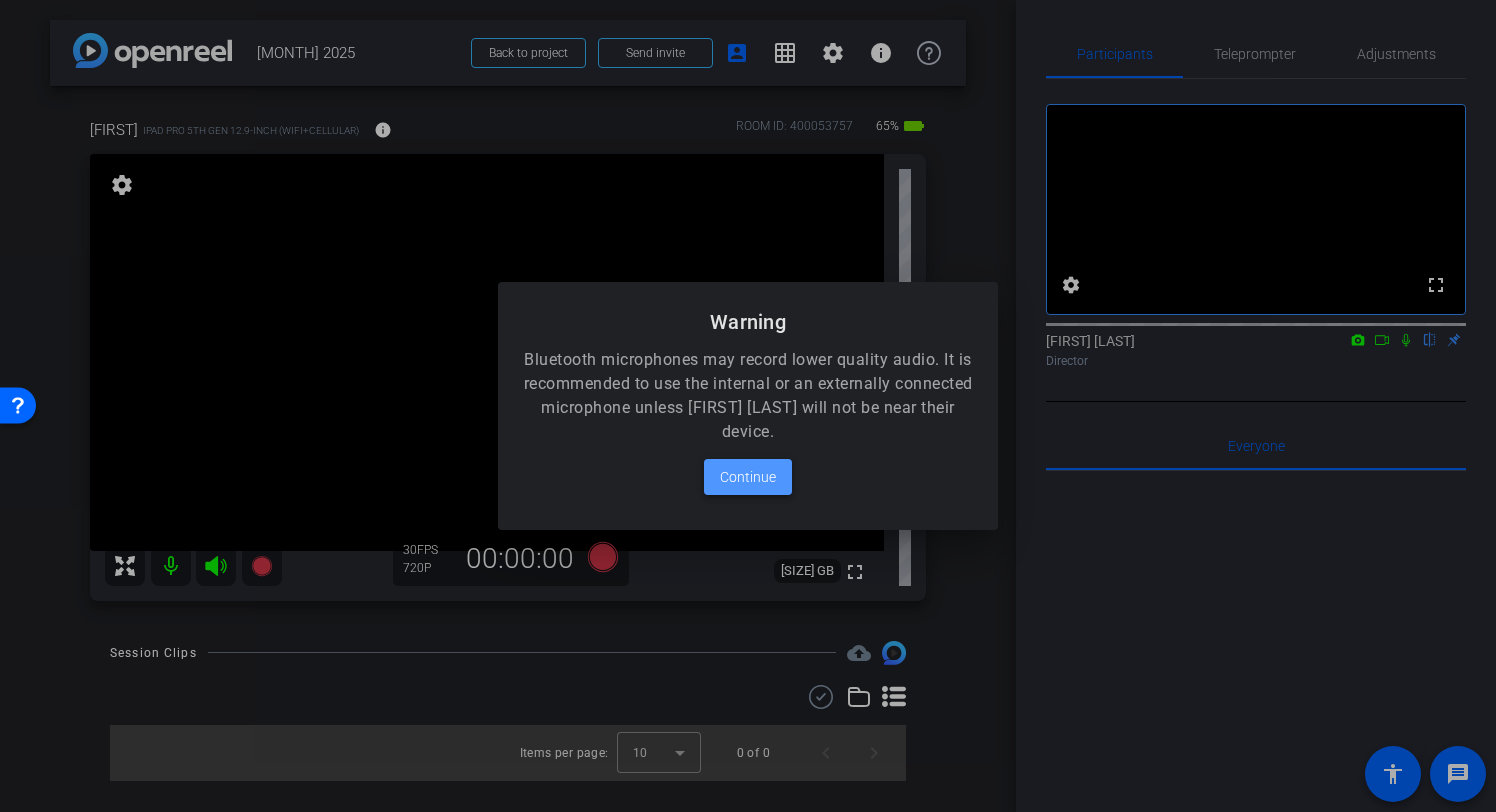 click on "Continue" at bounding box center [748, 477] 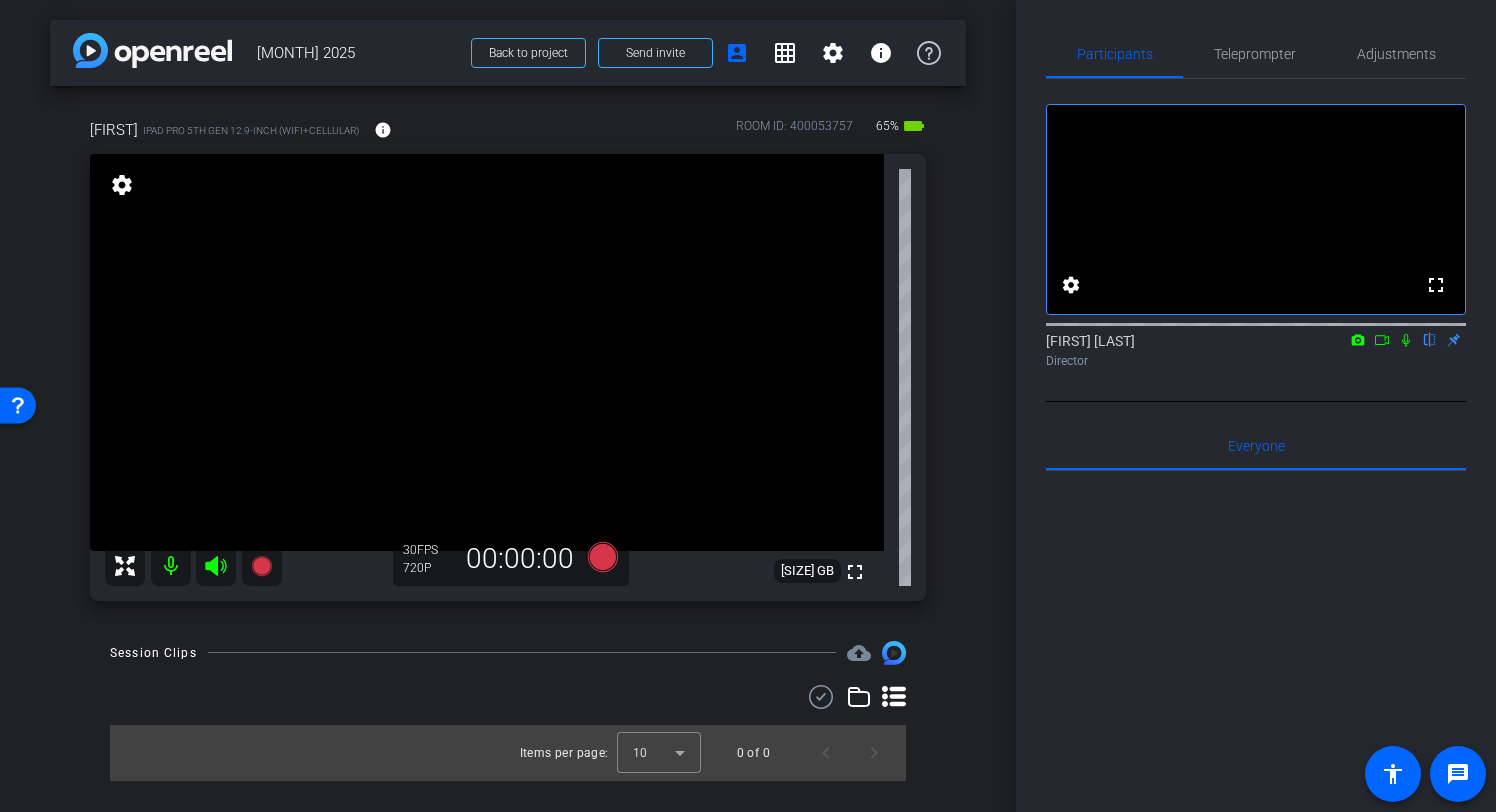 click on "arrow_back  [MONTH] 2025   Back to project   Send invite  account_box grid_on settings info
[FIRST] iPad Pro 5th Gen 12.9-inch (WiFi+Cellular) info ROOM ID: 400053757 65% battery_std fullscreen settings  [SIZE] GB
30 FPS  720P   00:00:00
Session Clips   cloud_upload
Items per page:  10  0 of 0" at bounding box center [508, 406] 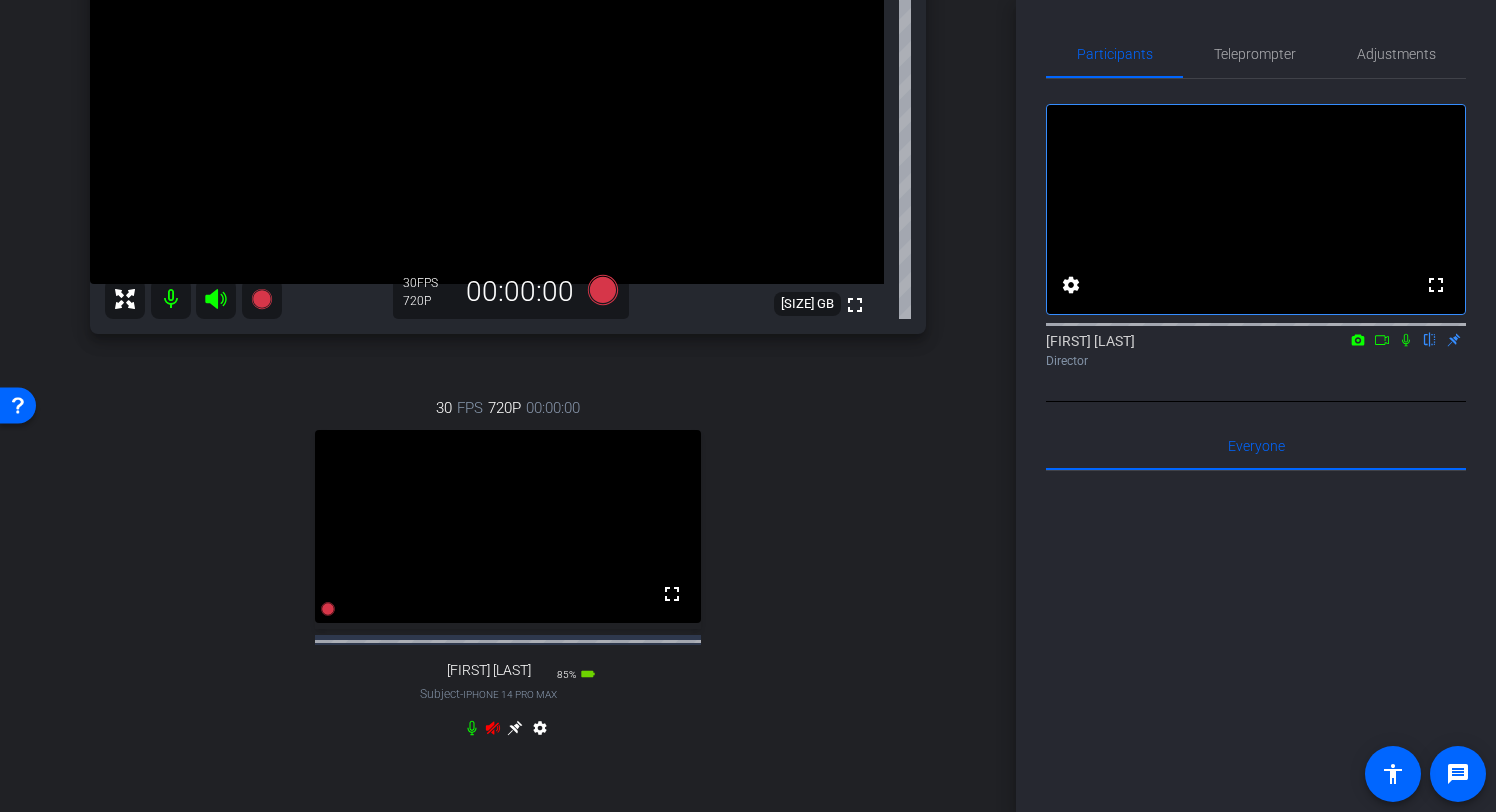 scroll, scrollTop: 274, scrollLeft: 0, axis: vertical 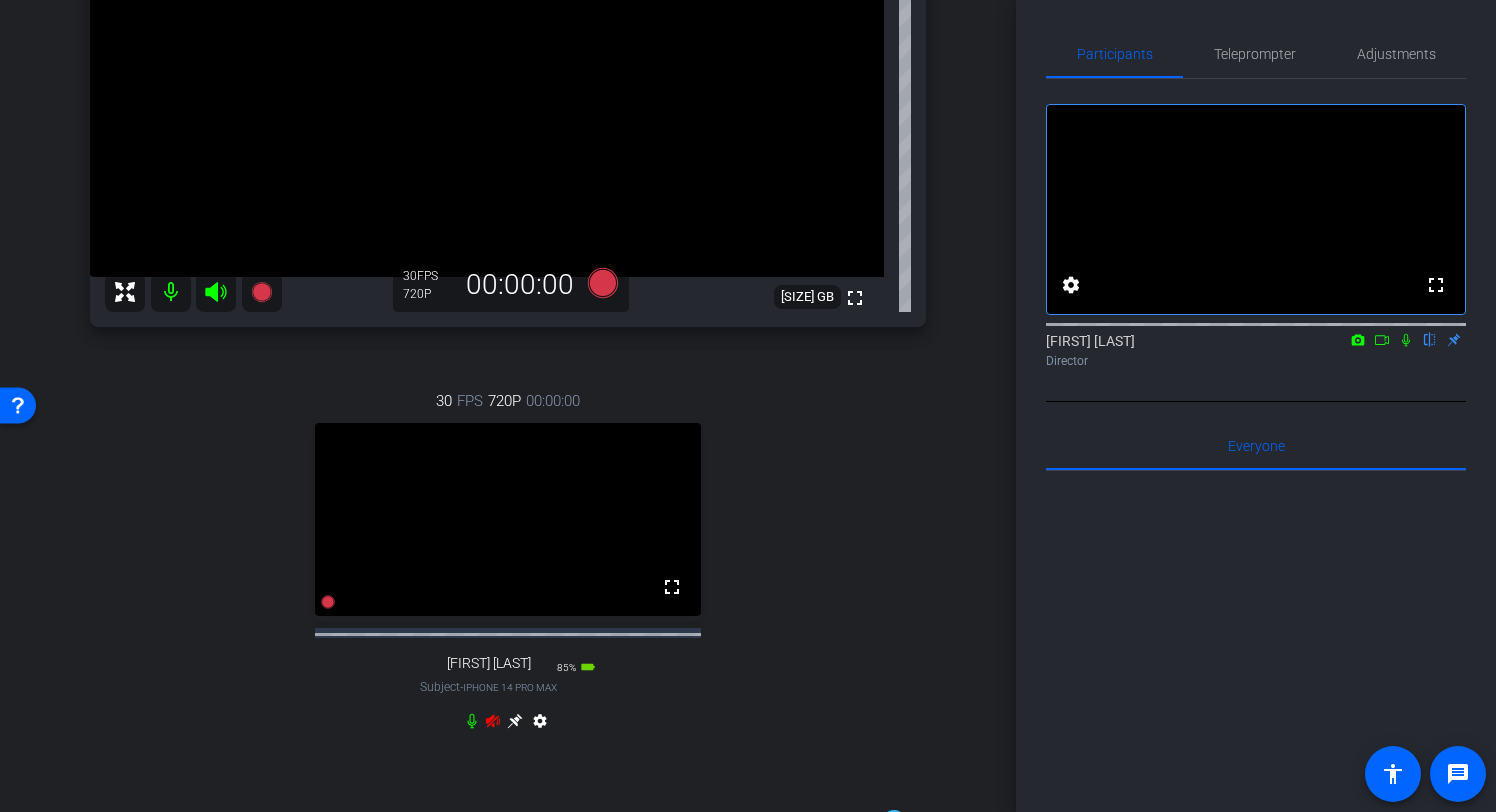click 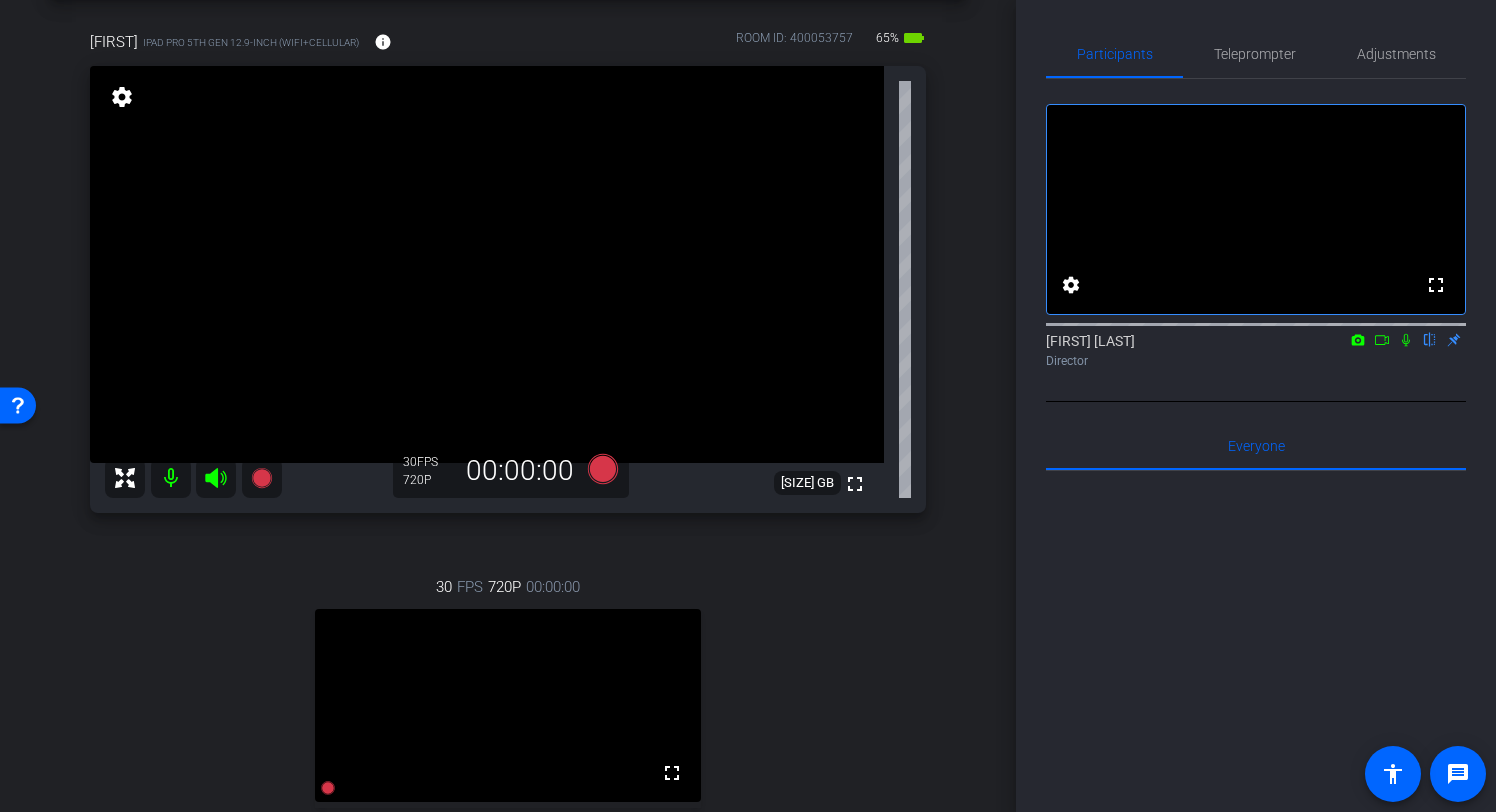 scroll, scrollTop: 98, scrollLeft: 0, axis: vertical 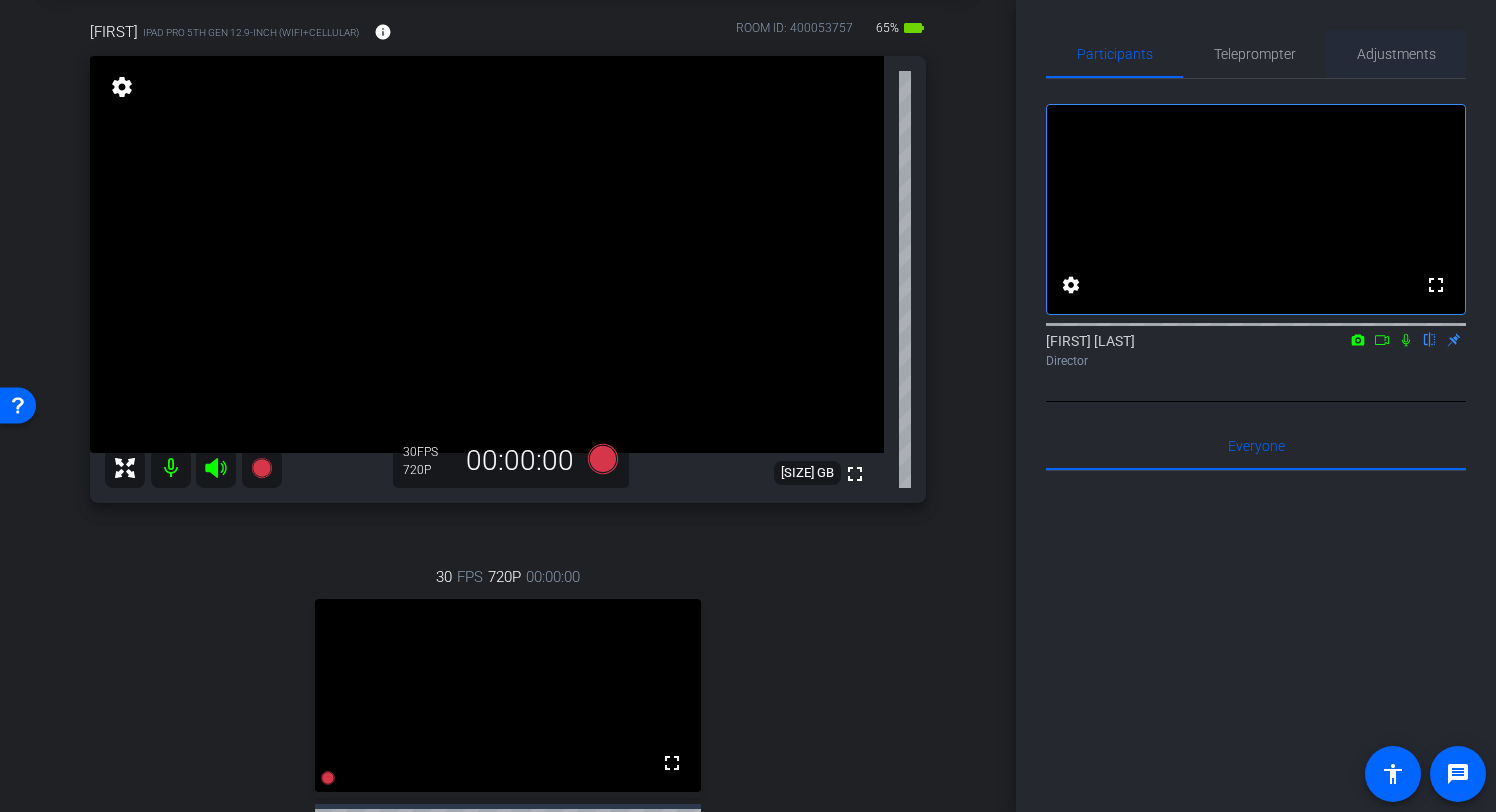 click on "Adjustments" at bounding box center [1396, 54] 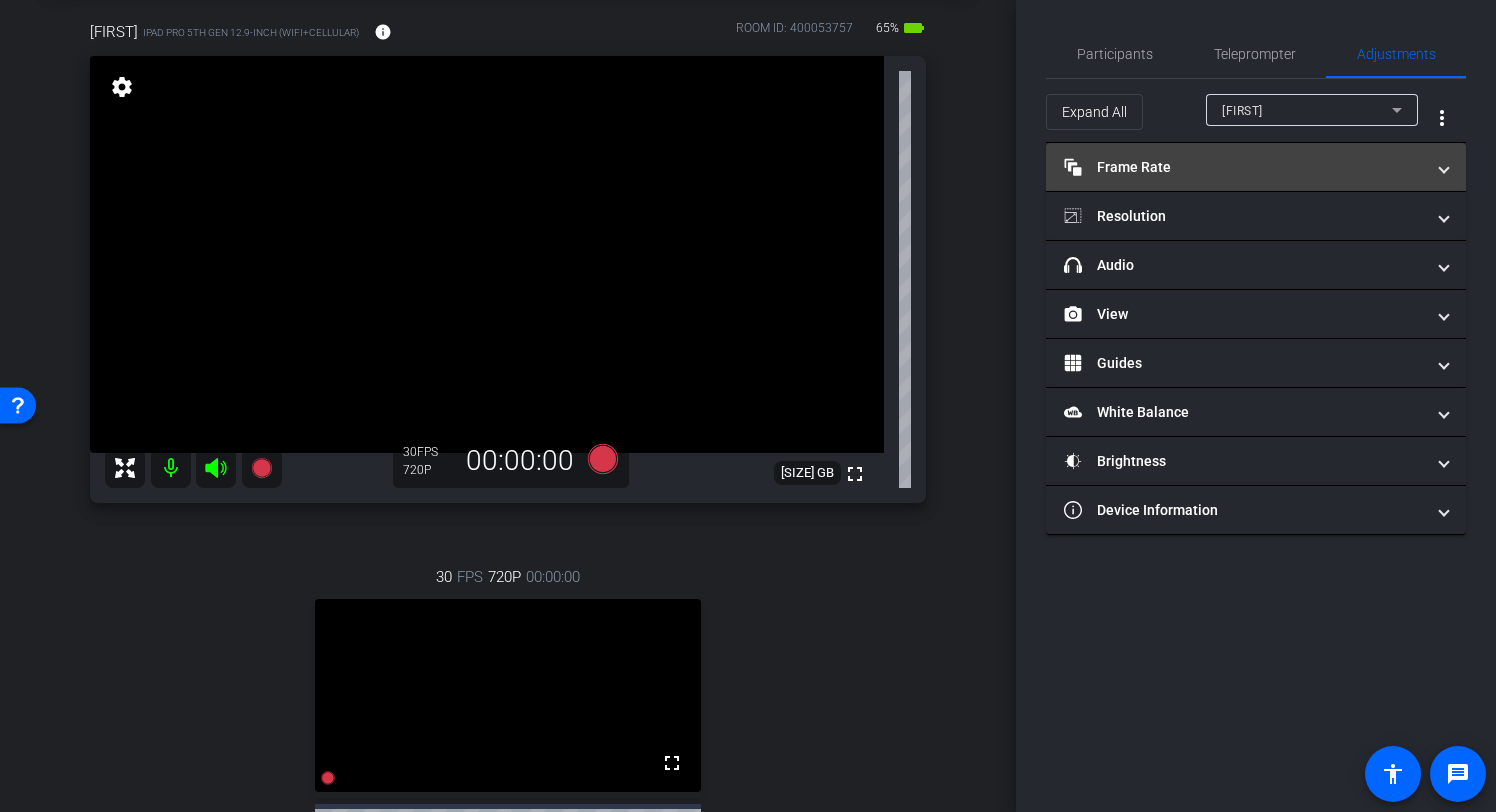click on "Frame Rate
Frame Rate" at bounding box center [1244, 167] 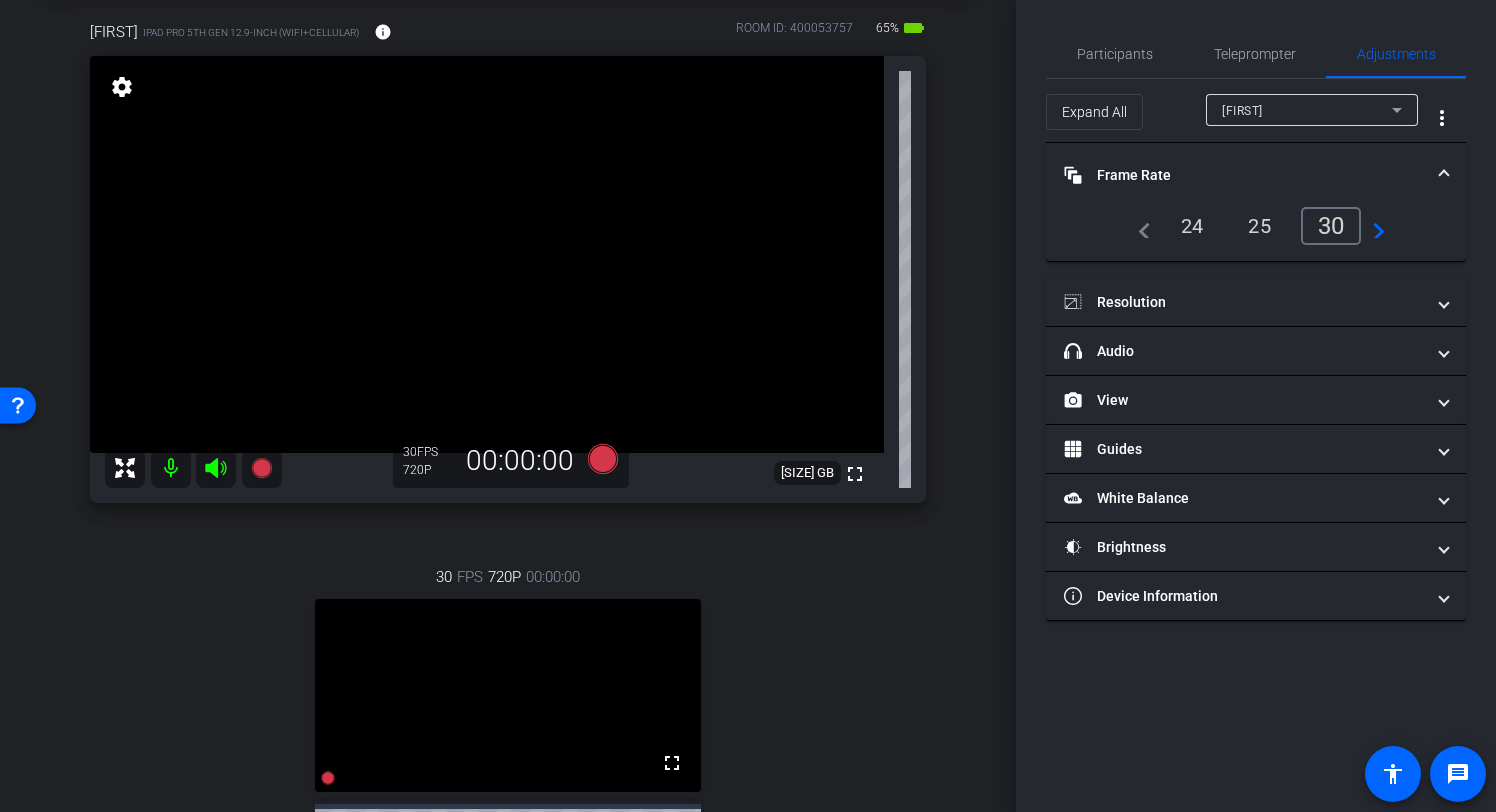 click on "24" at bounding box center [1192, 226] 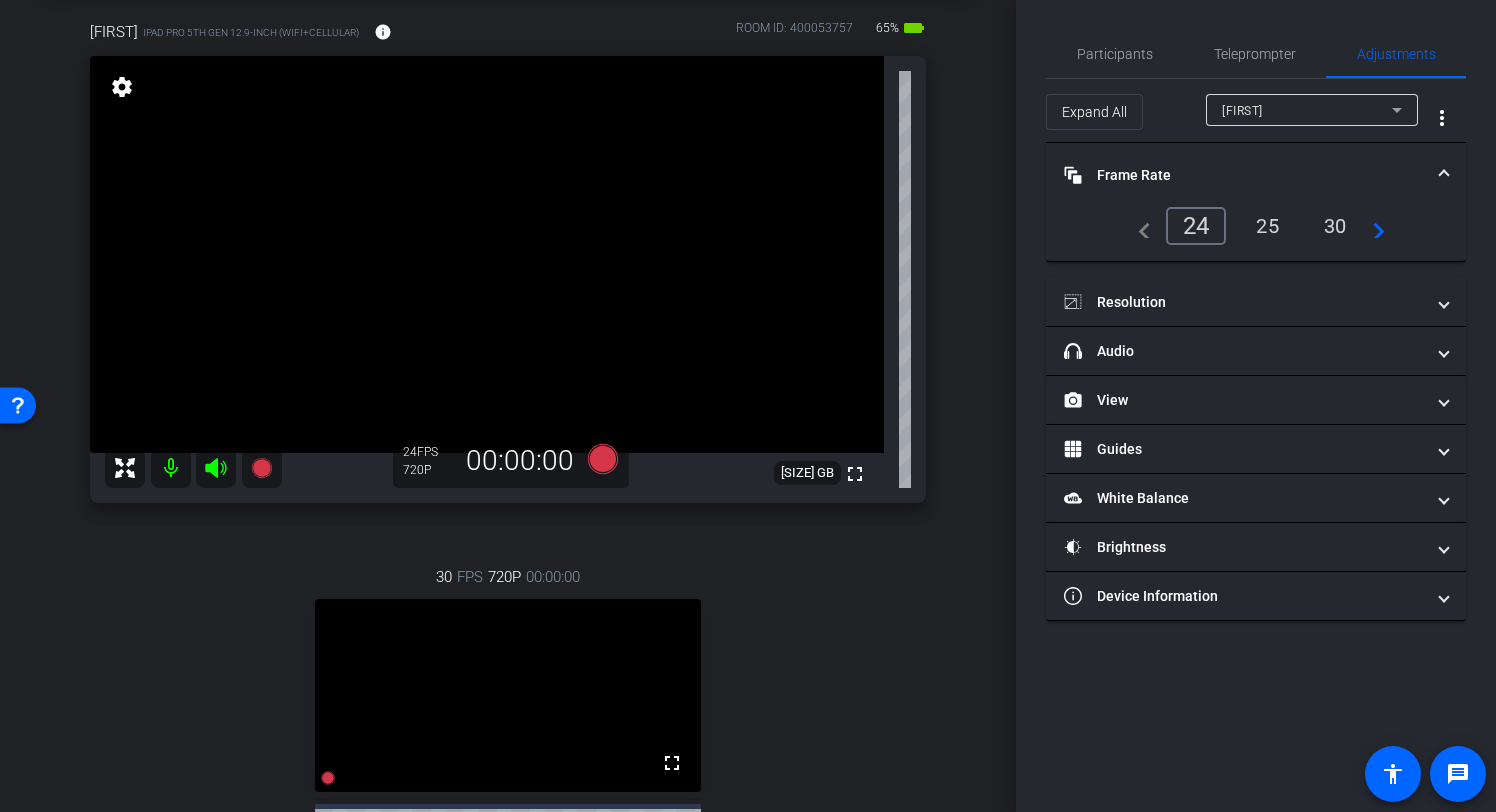 click on "Frame Rate
Frame Rate" at bounding box center [1256, 175] 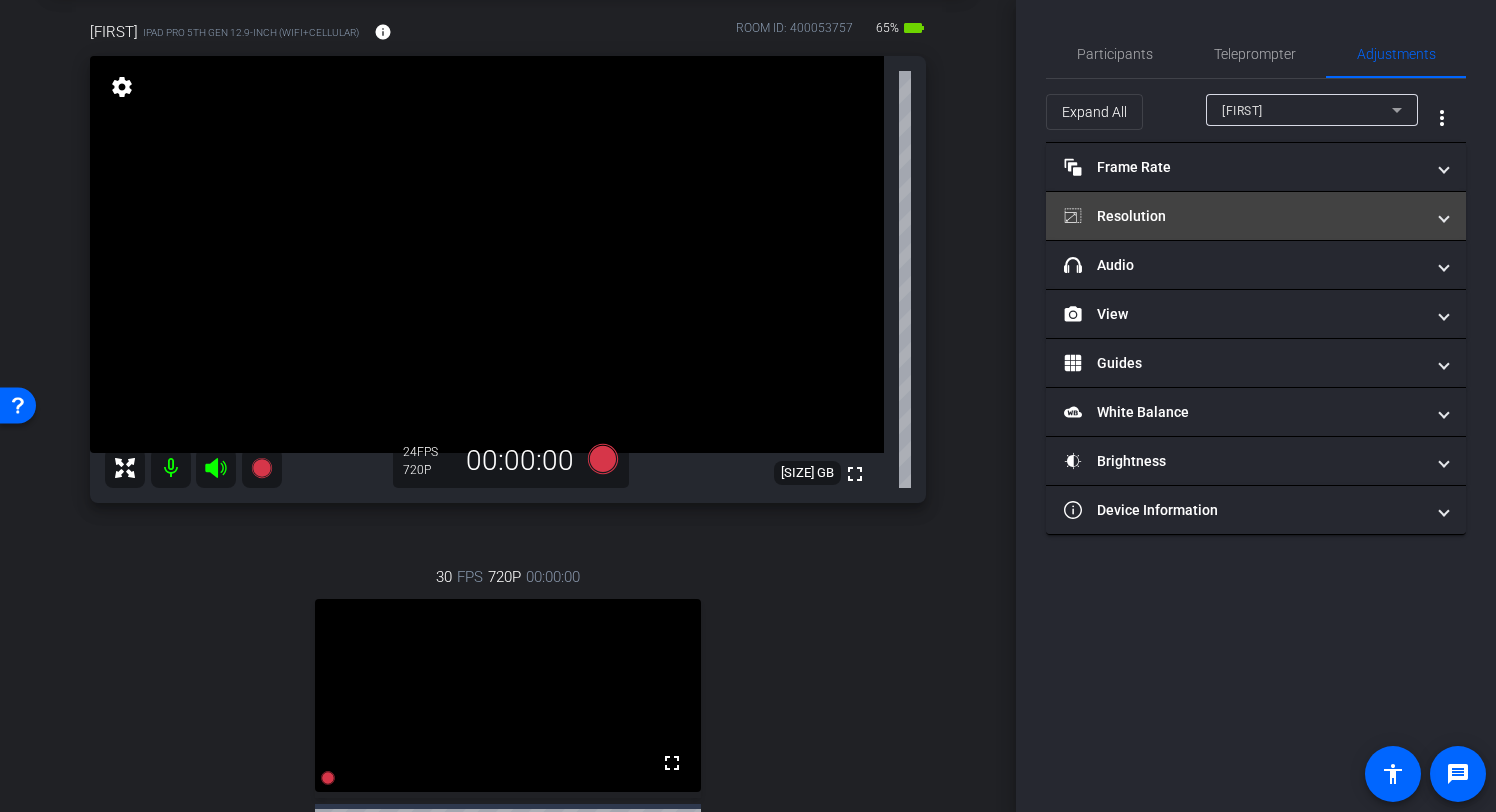 click on "Resolution" at bounding box center [1244, 216] 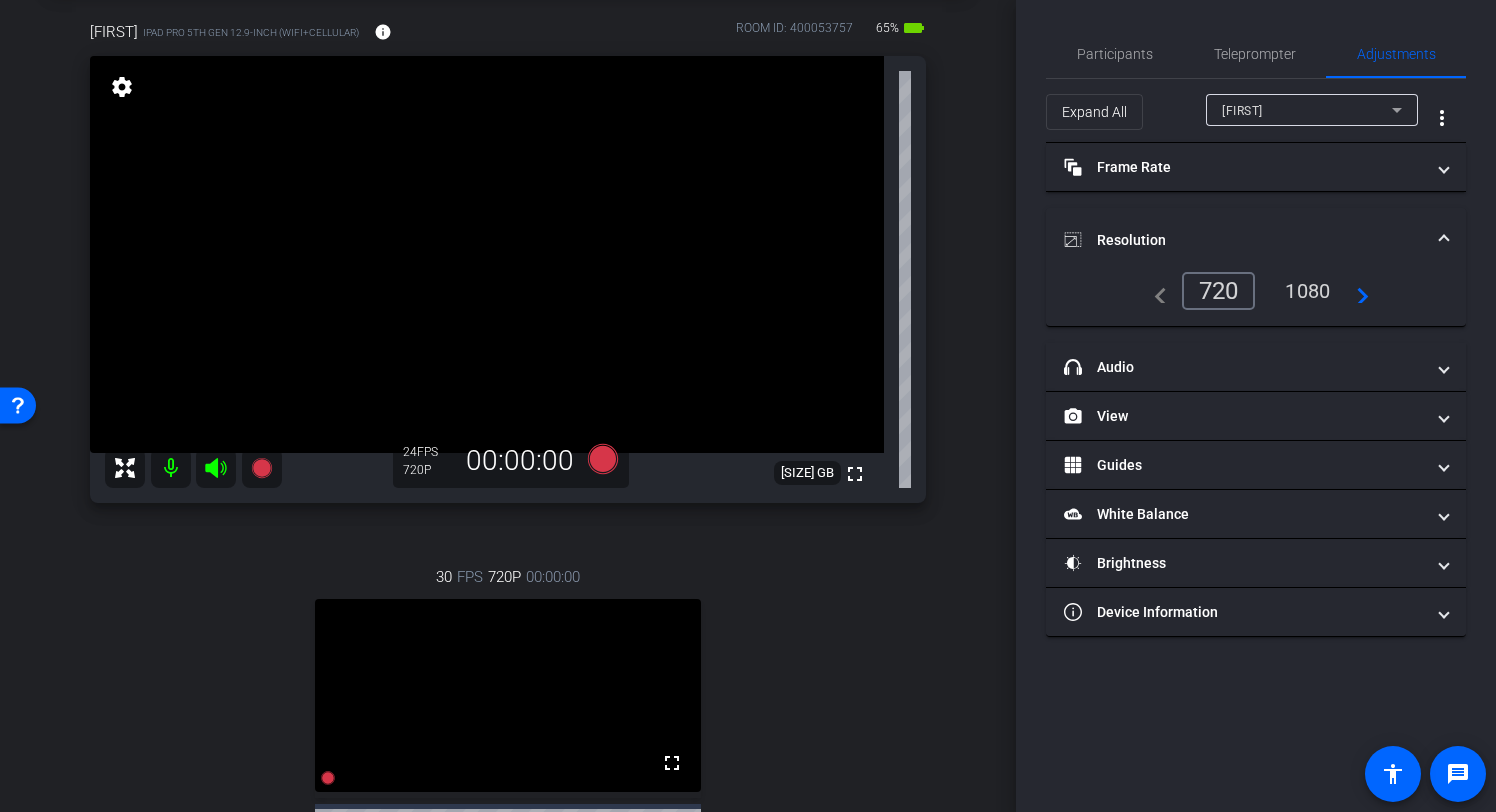 click on "1080" at bounding box center [1307, 291] 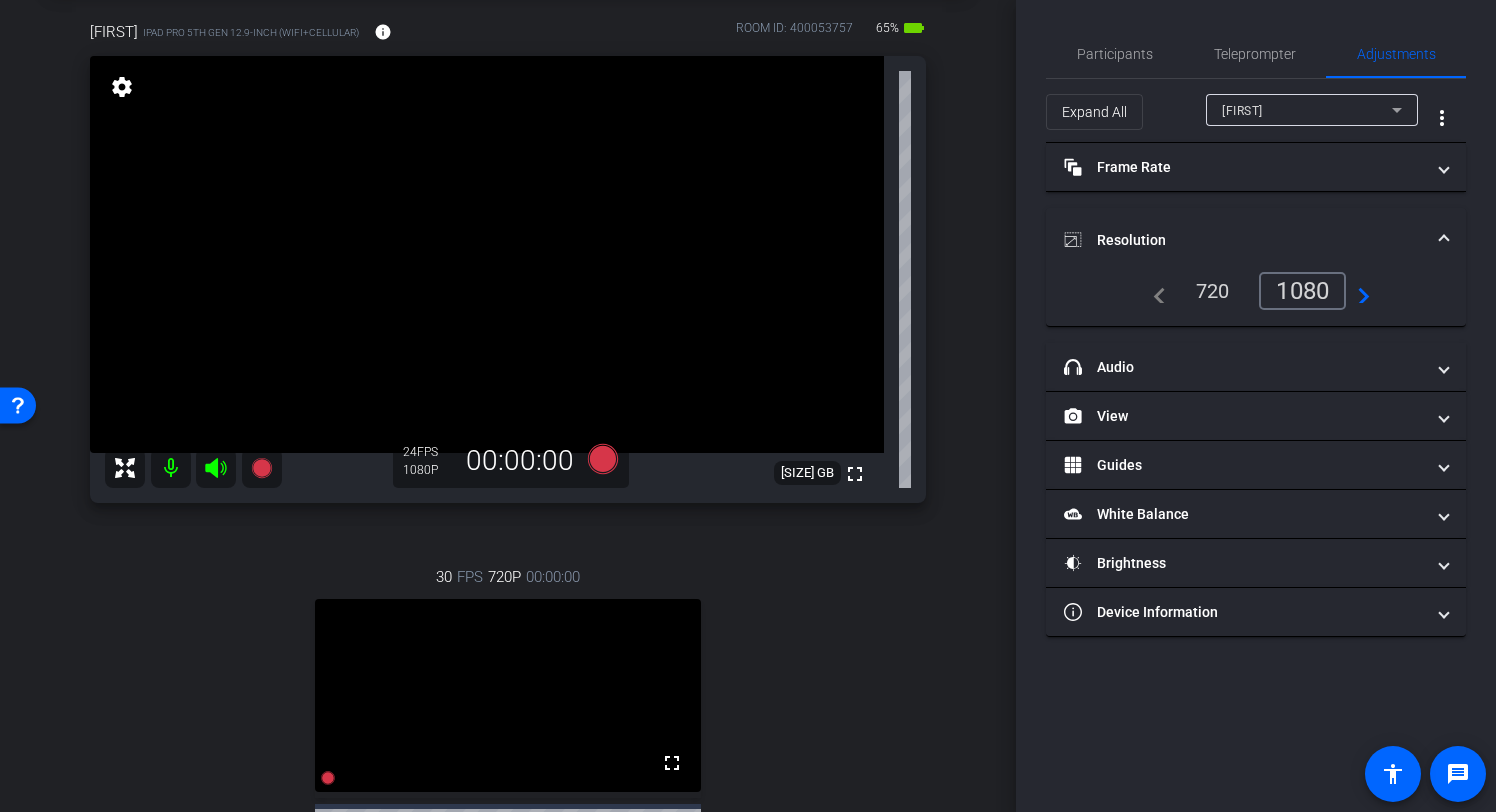 click on "Resolution" at bounding box center [1256, 240] 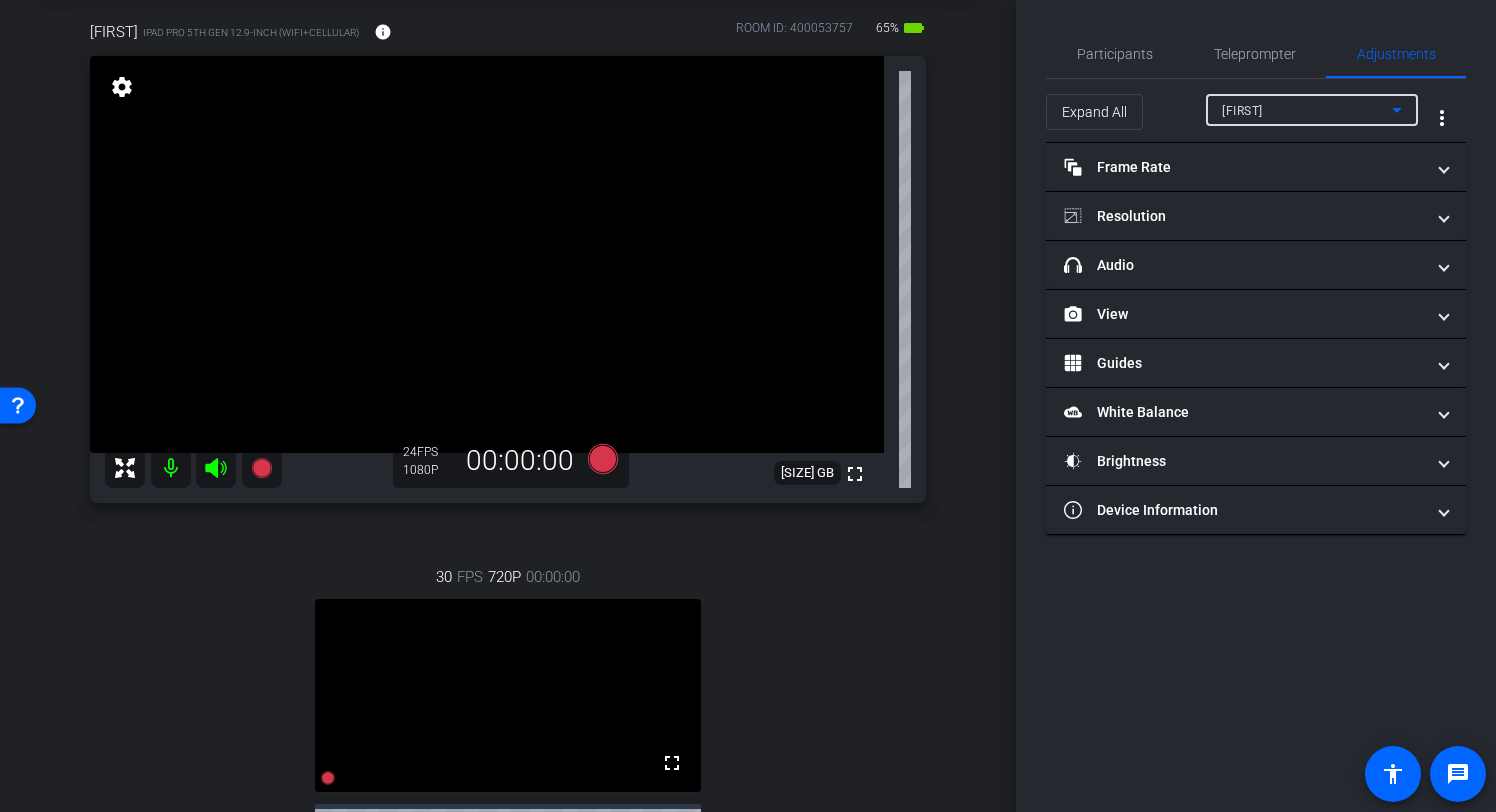 click on "[FIRST]" at bounding box center (1307, 110) 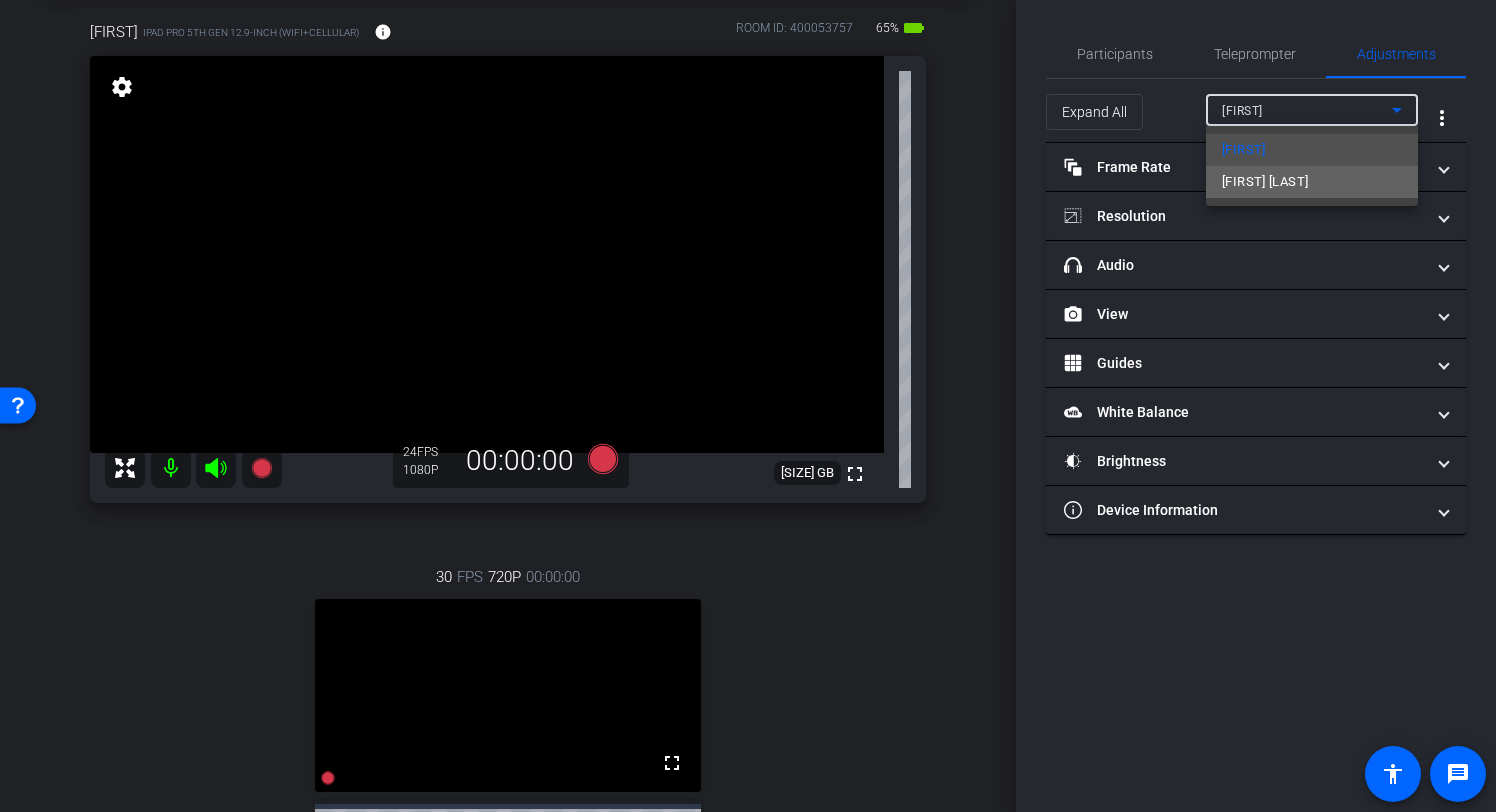 click on "[FIRST] [LAST]" at bounding box center (1265, 182) 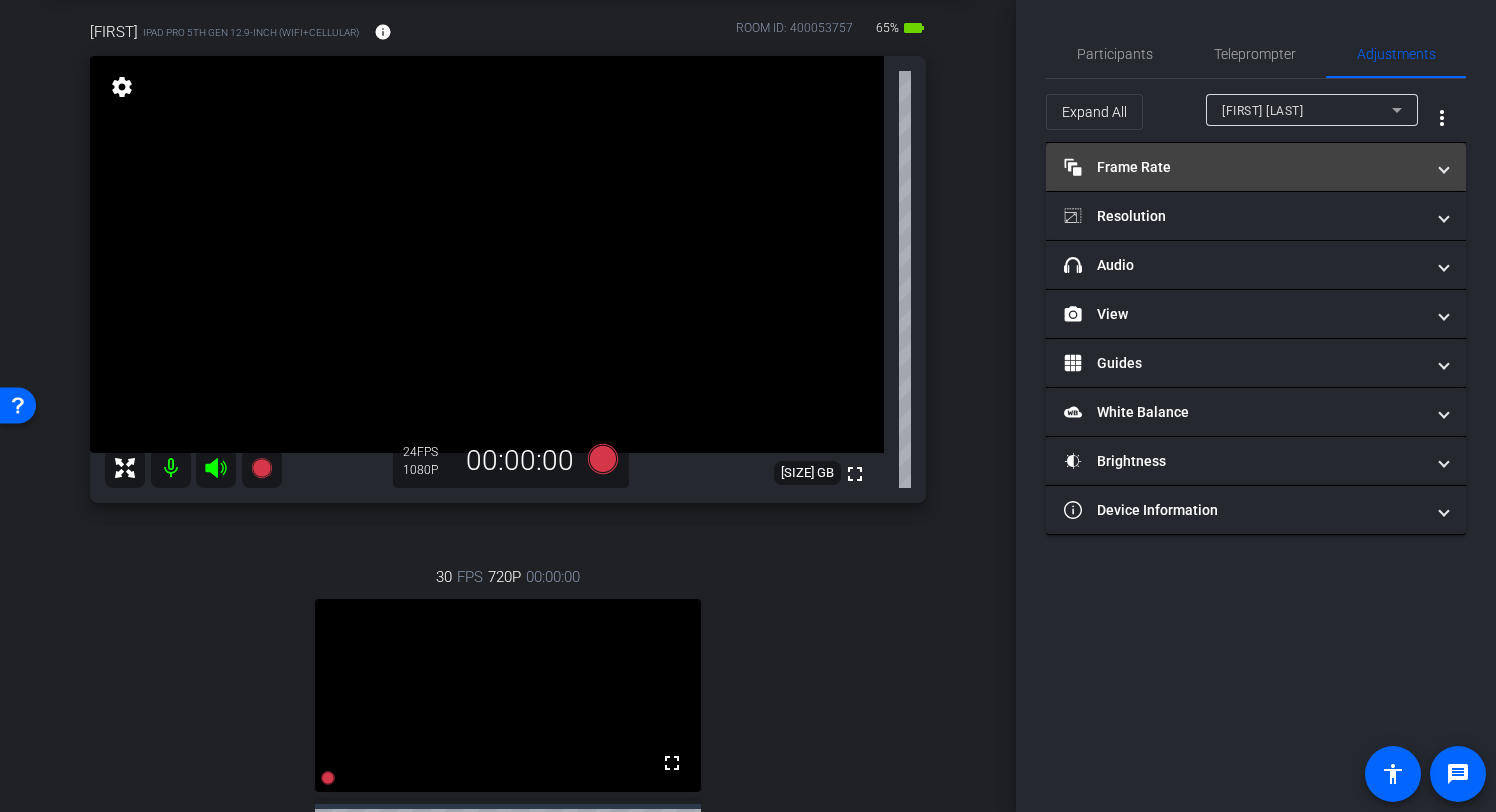 click on "Frame Rate
Frame Rate" at bounding box center [1244, 167] 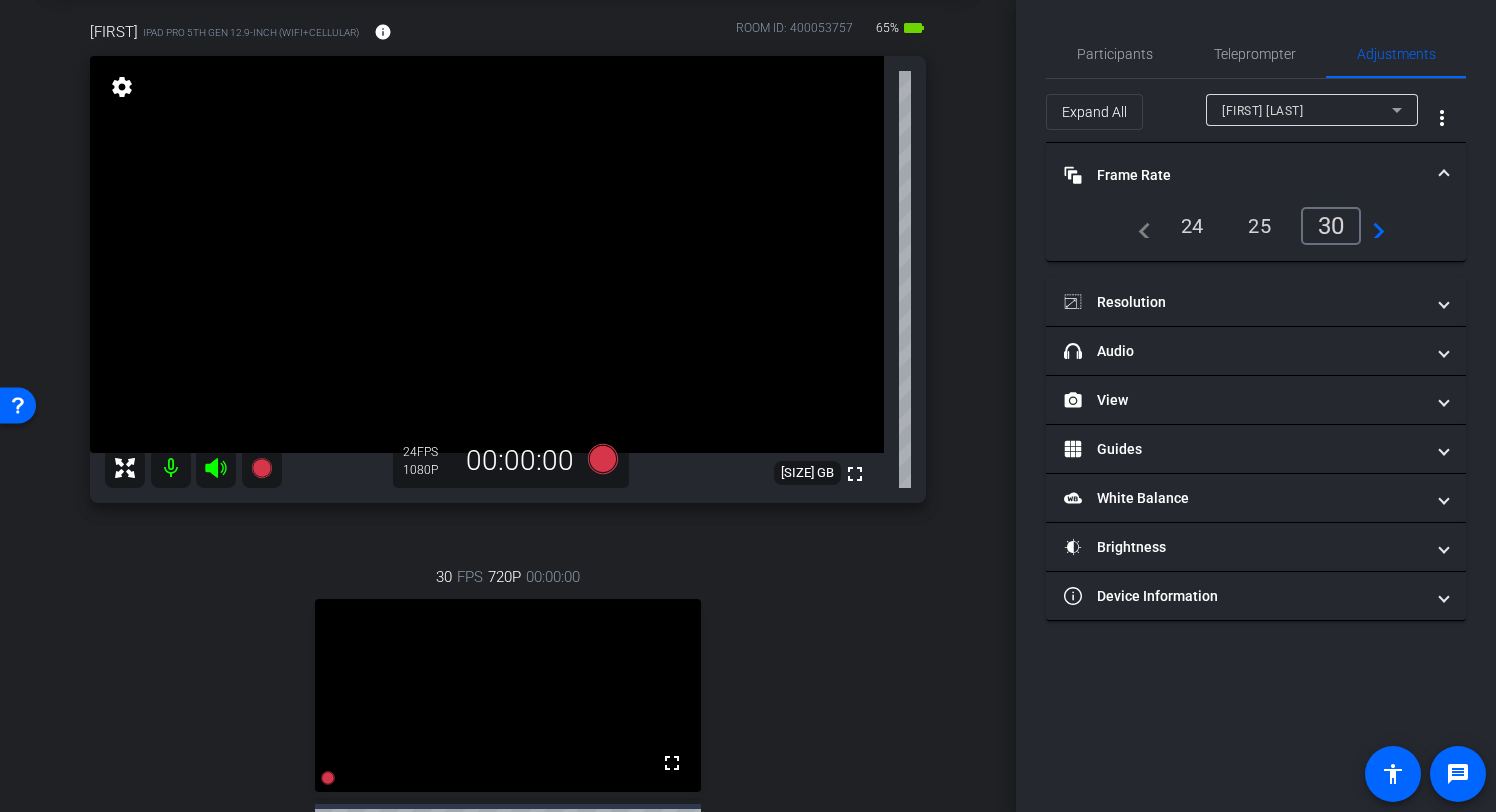 click on "24" at bounding box center [1192, 226] 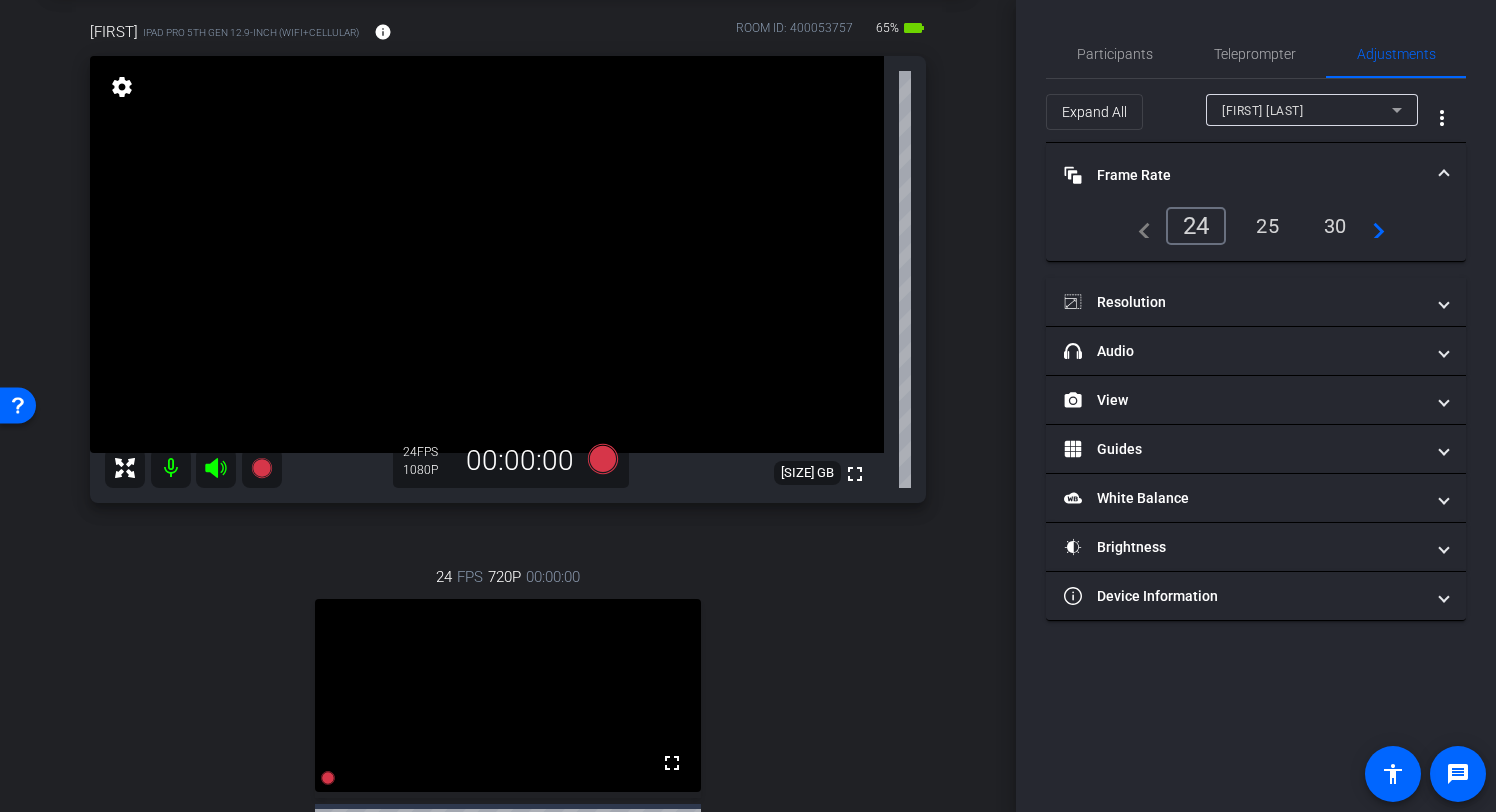 click on "Frame Rate
Frame Rate" at bounding box center [1256, 175] 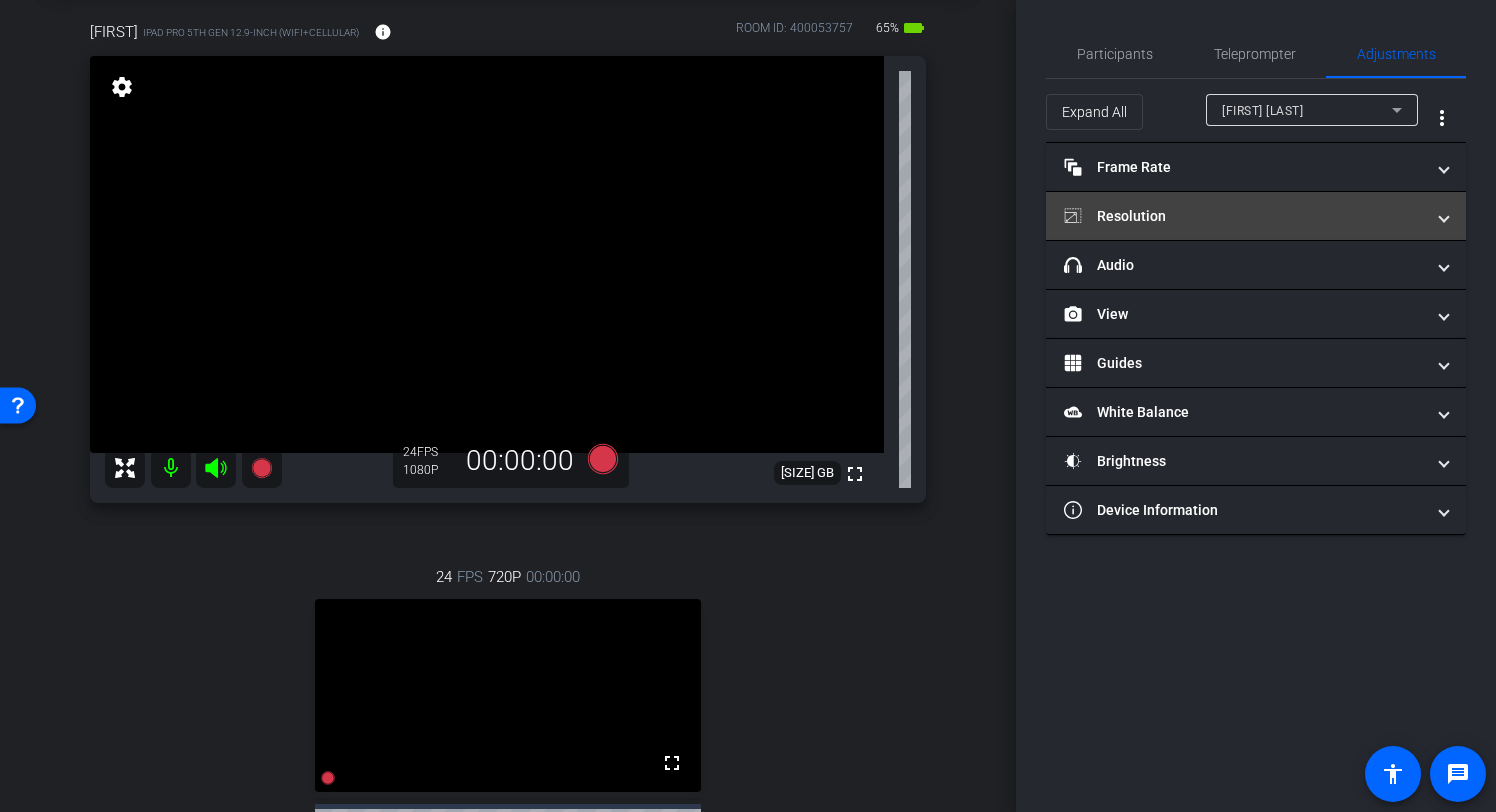 click on "Resolution" at bounding box center (1244, 216) 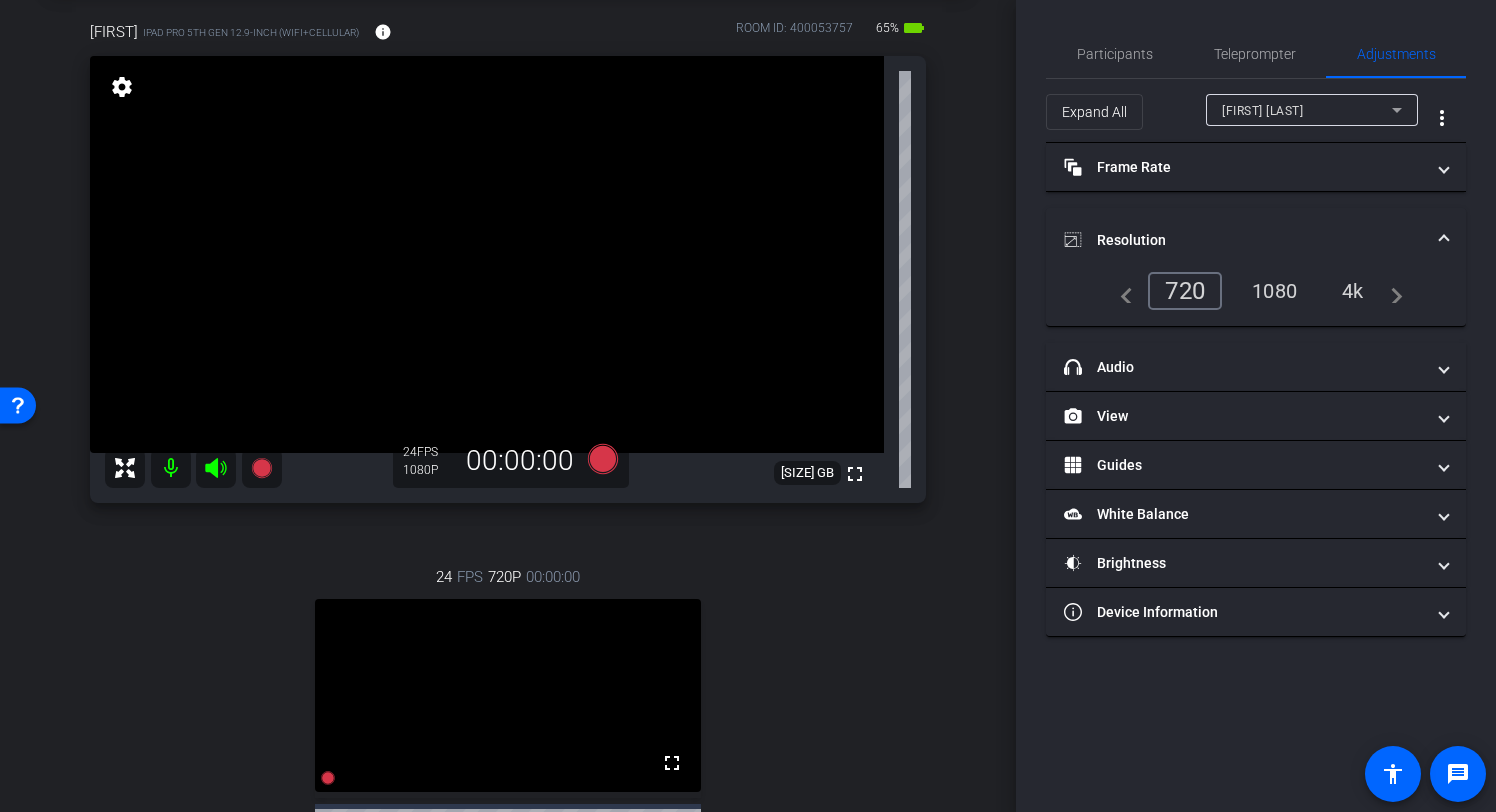 click on "1080" at bounding box center [1274, 291] 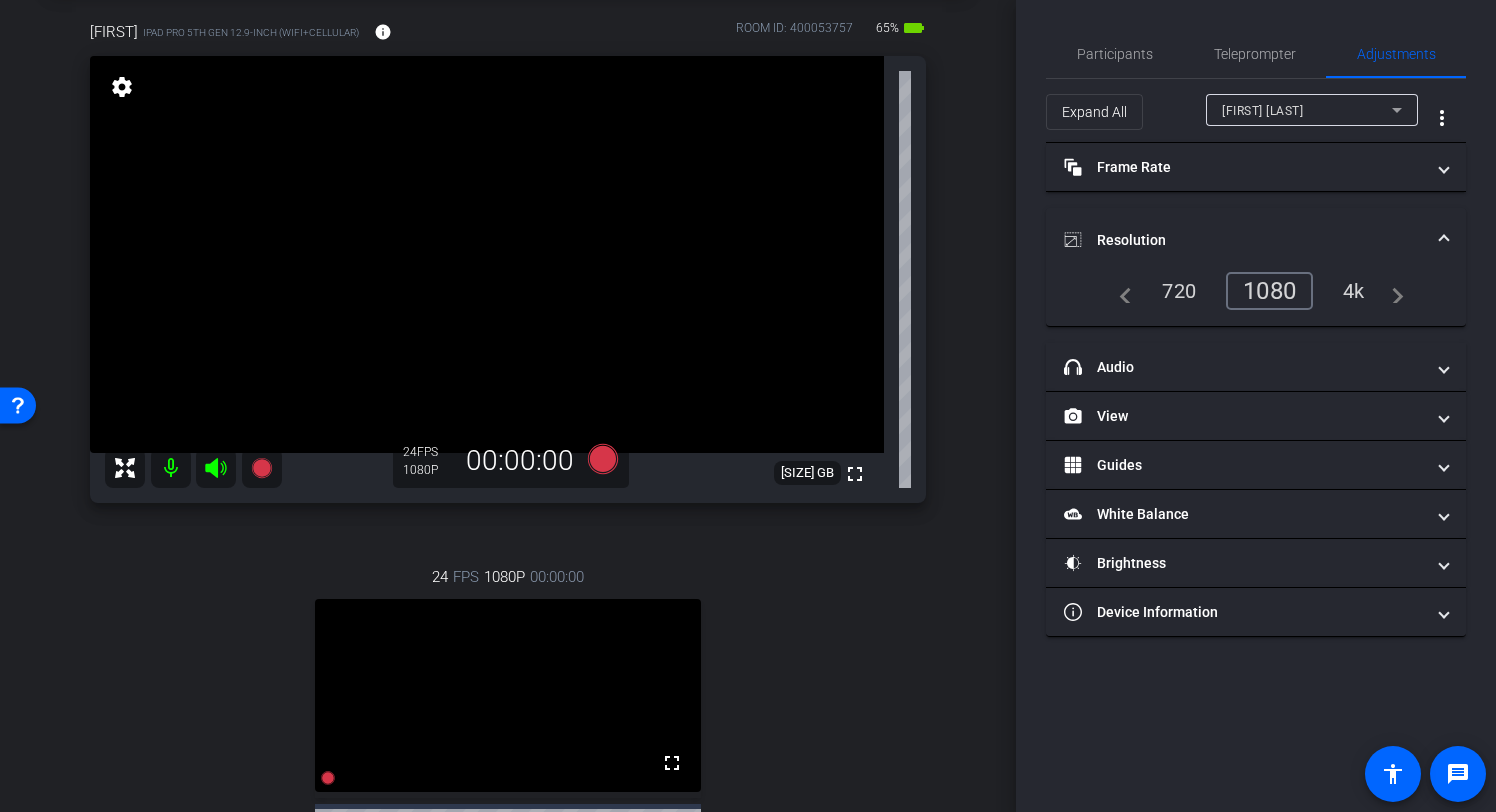 click on "Resolution" at bounding box center [1256, 240] 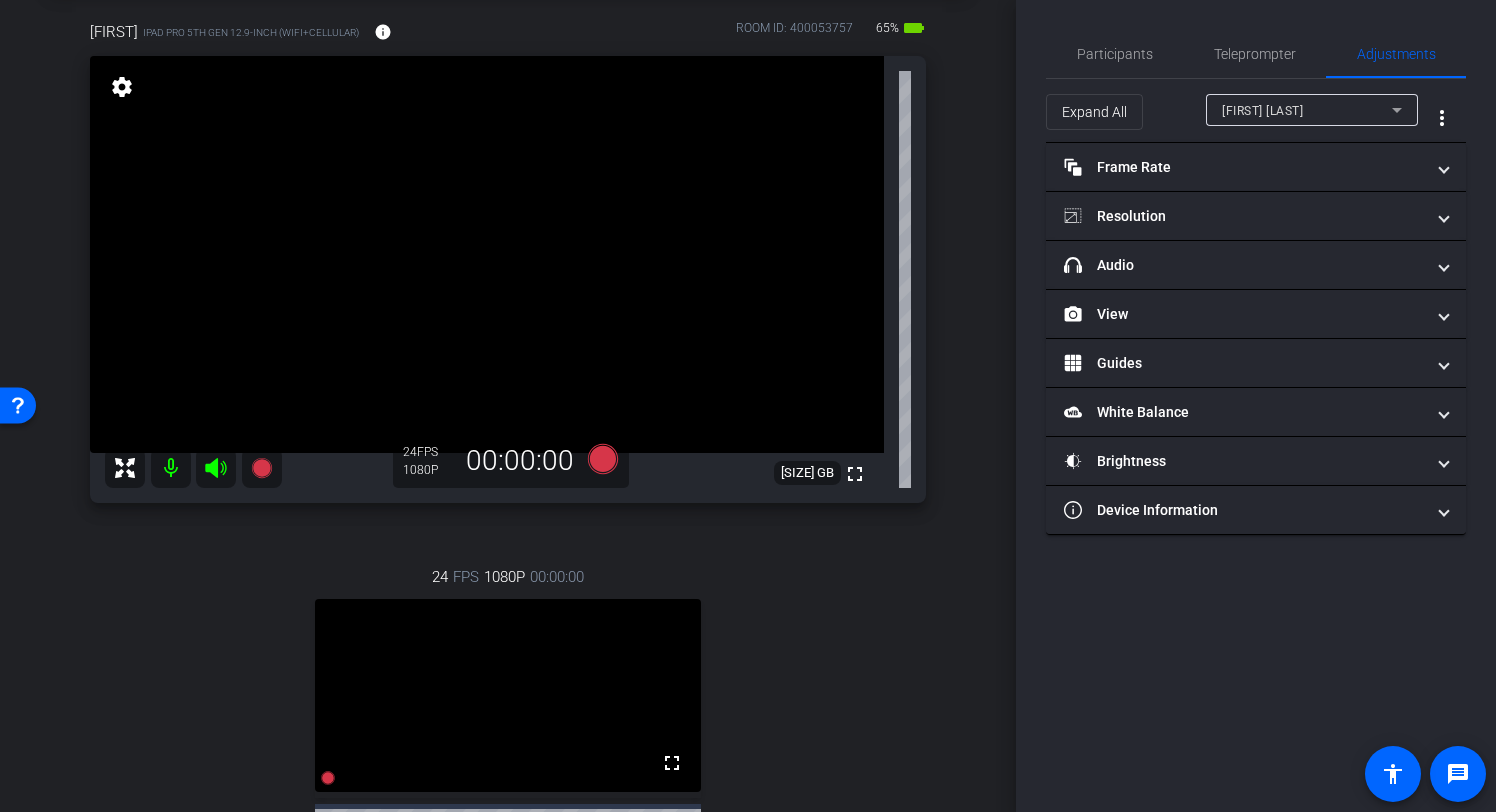 click on "[FIRST] [LAST]" at bounding box center (1307, 110) 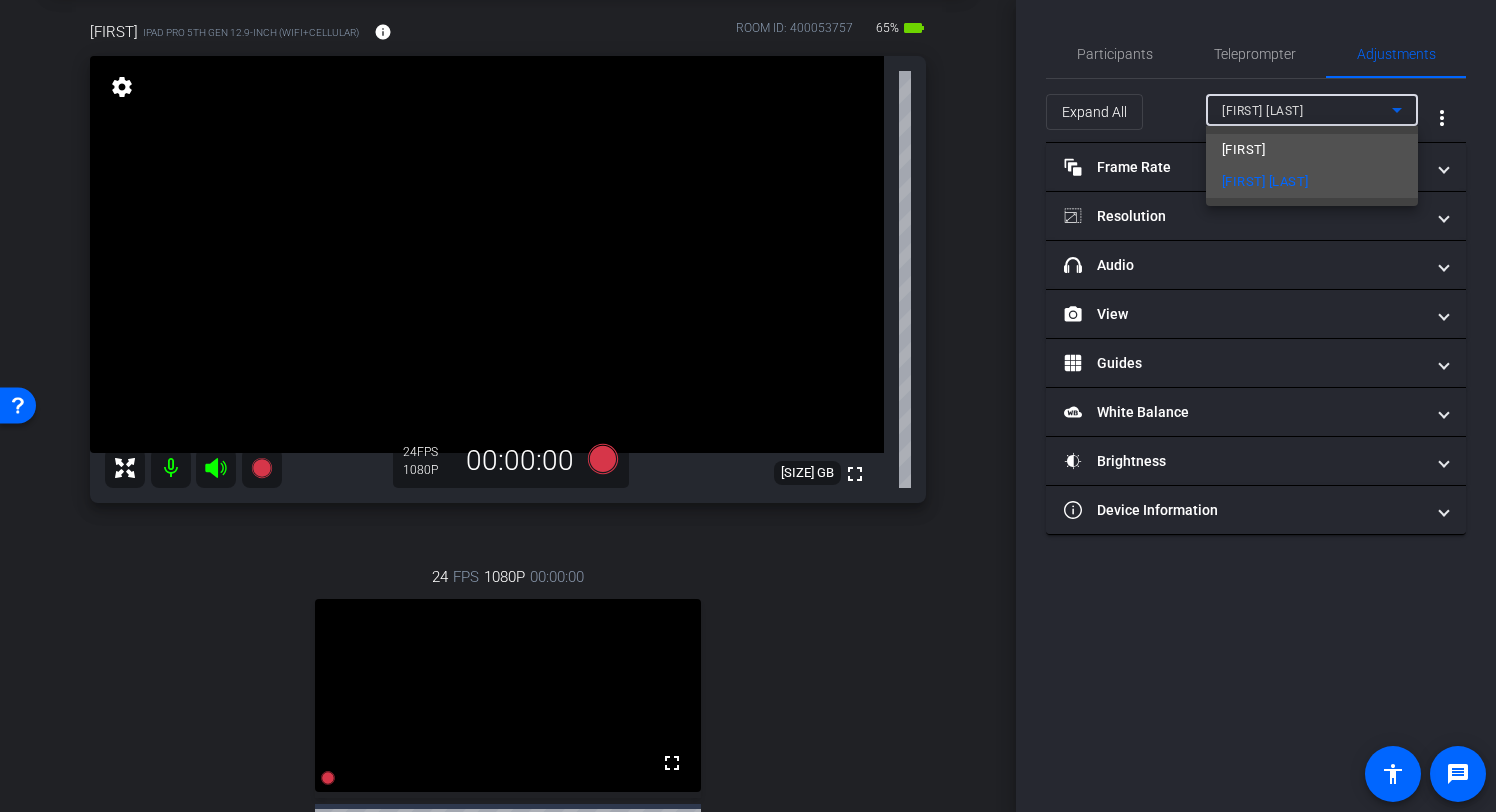 click on "[FIRST]" at bounding box center (1312, 150) 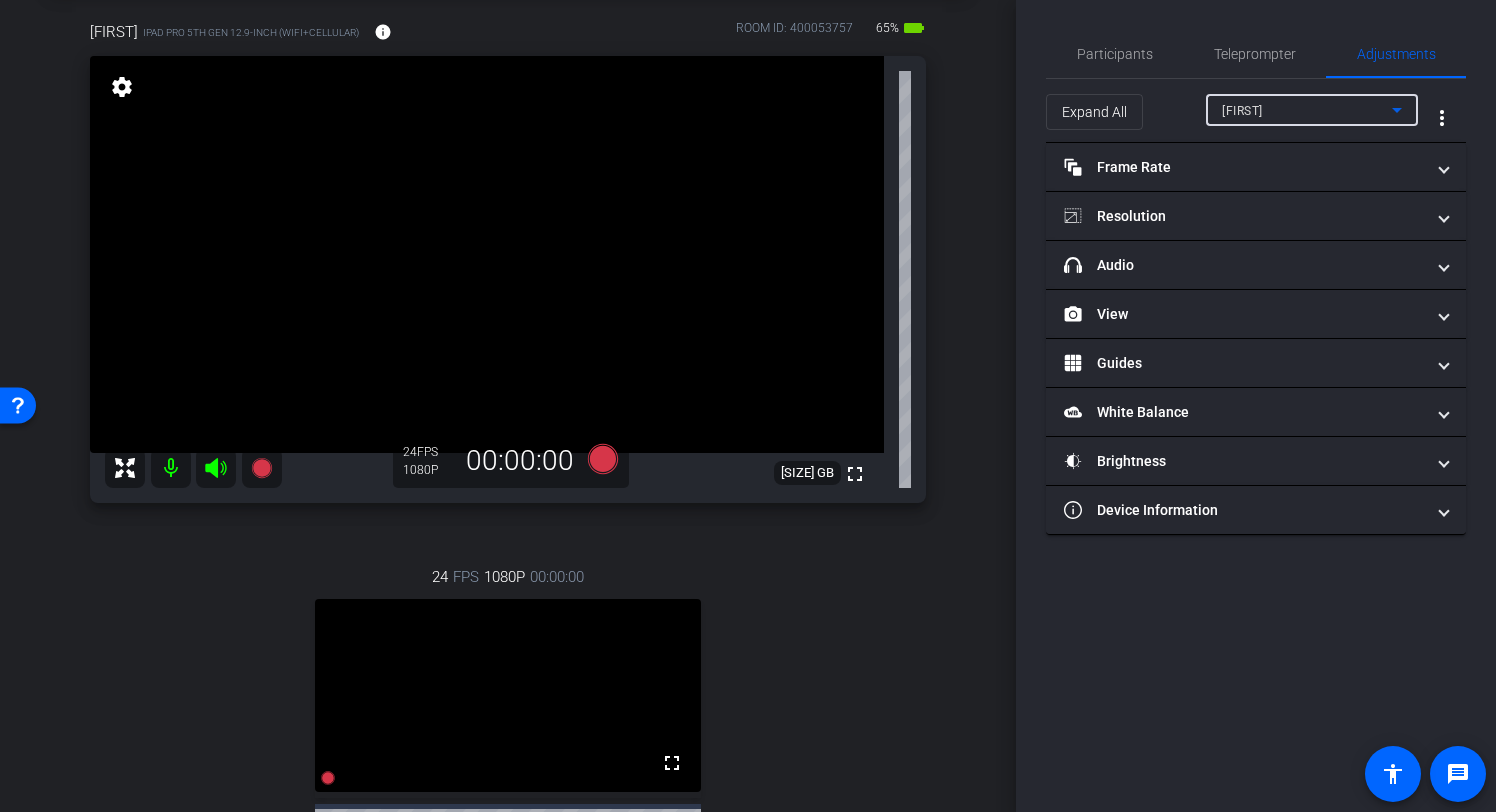 click on "arrow_back  [MONTH] 2025   Back to project   Send invite  account_box grid_on settings info
[FIRST] iPad Pro 5th Gen 12.9-inch (WiFi+Cellular) info ROOM ID: 400053757 65% battery_std fullscreen settings  [SIZE] GB
24 FPS  1080P   00:00:00
24 FPS 1080P  00:00:00  fullscreen
[FIRST] [LAST] Subject   -  iPhone 14 Pro Max 85% battery_std
settings  Session Clips   cloud_upload" at bounding box center (508, 308) 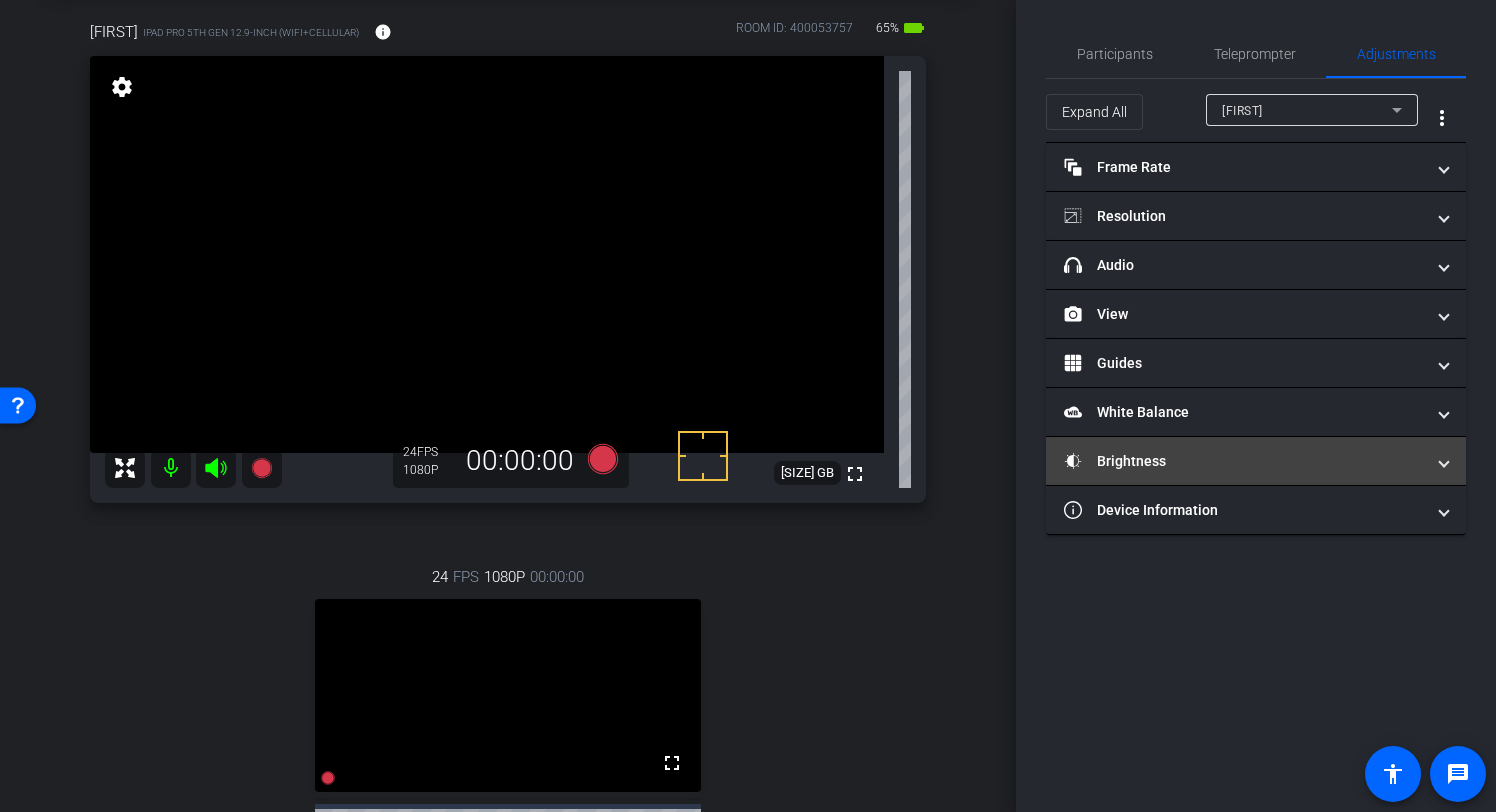 click on "Brightness" at bounding box center [1244, 461] 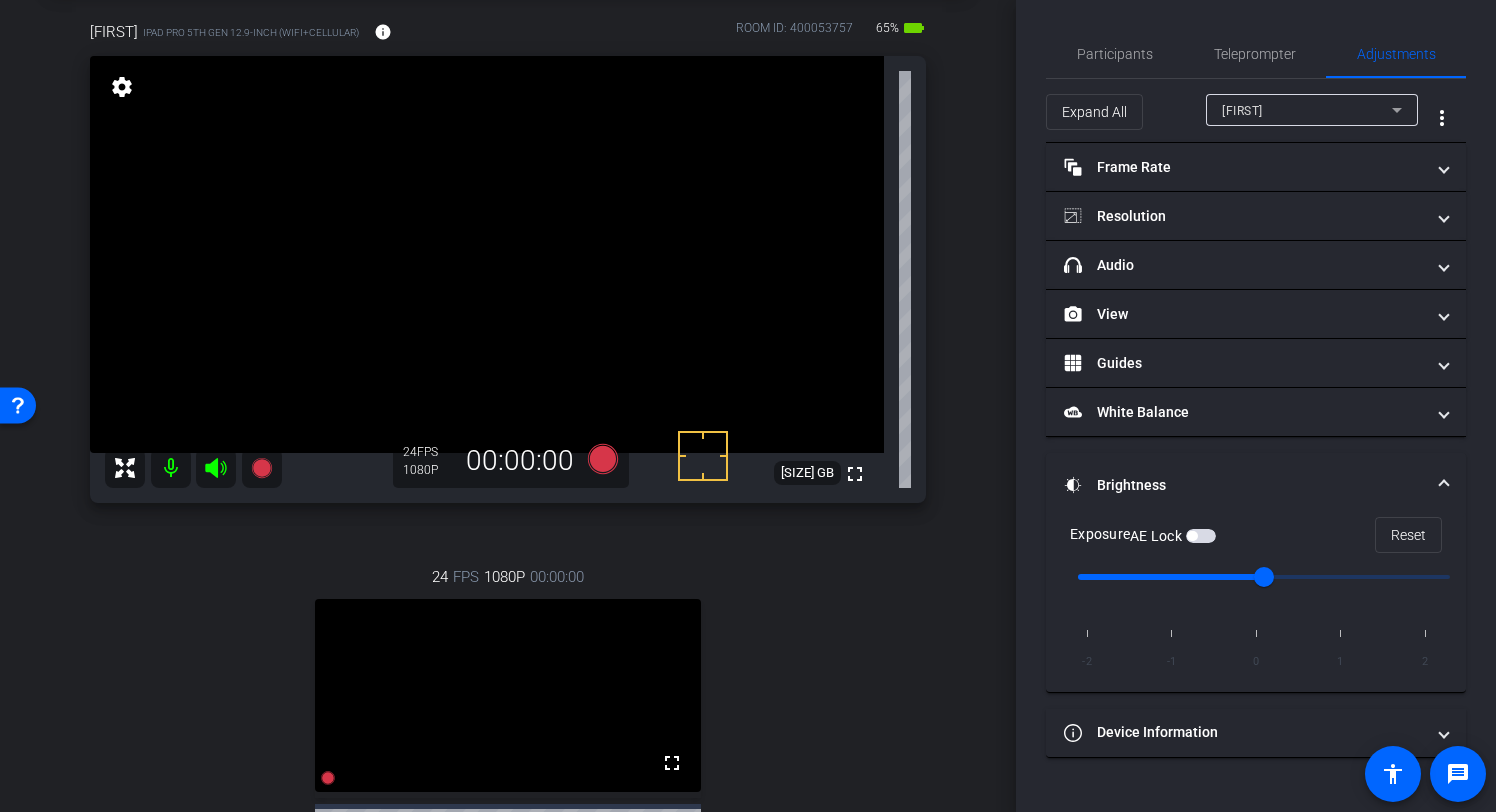 click at bounding box center (1201, 536) 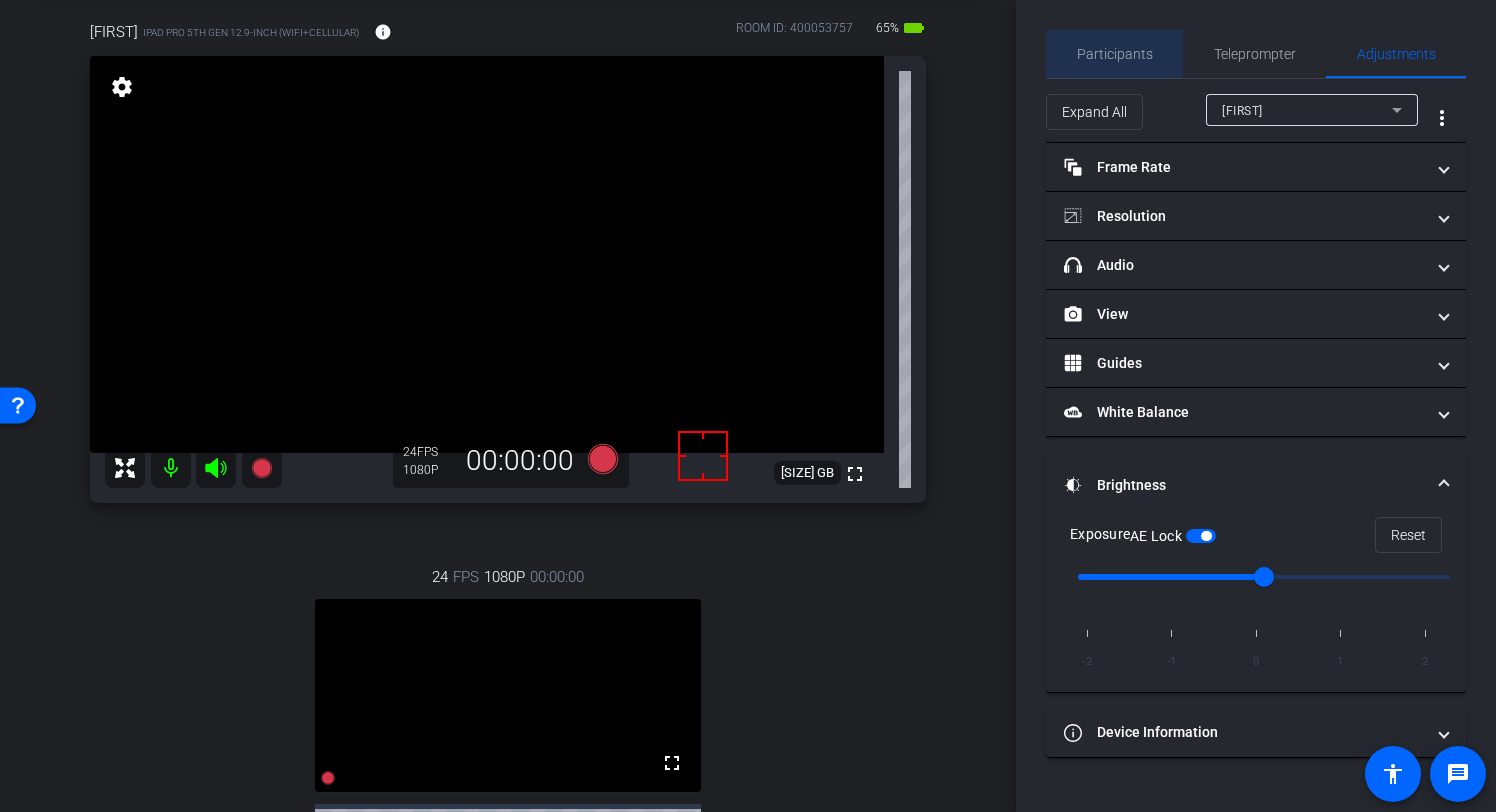 click on "Participants" at bounding box center (1115, 54) 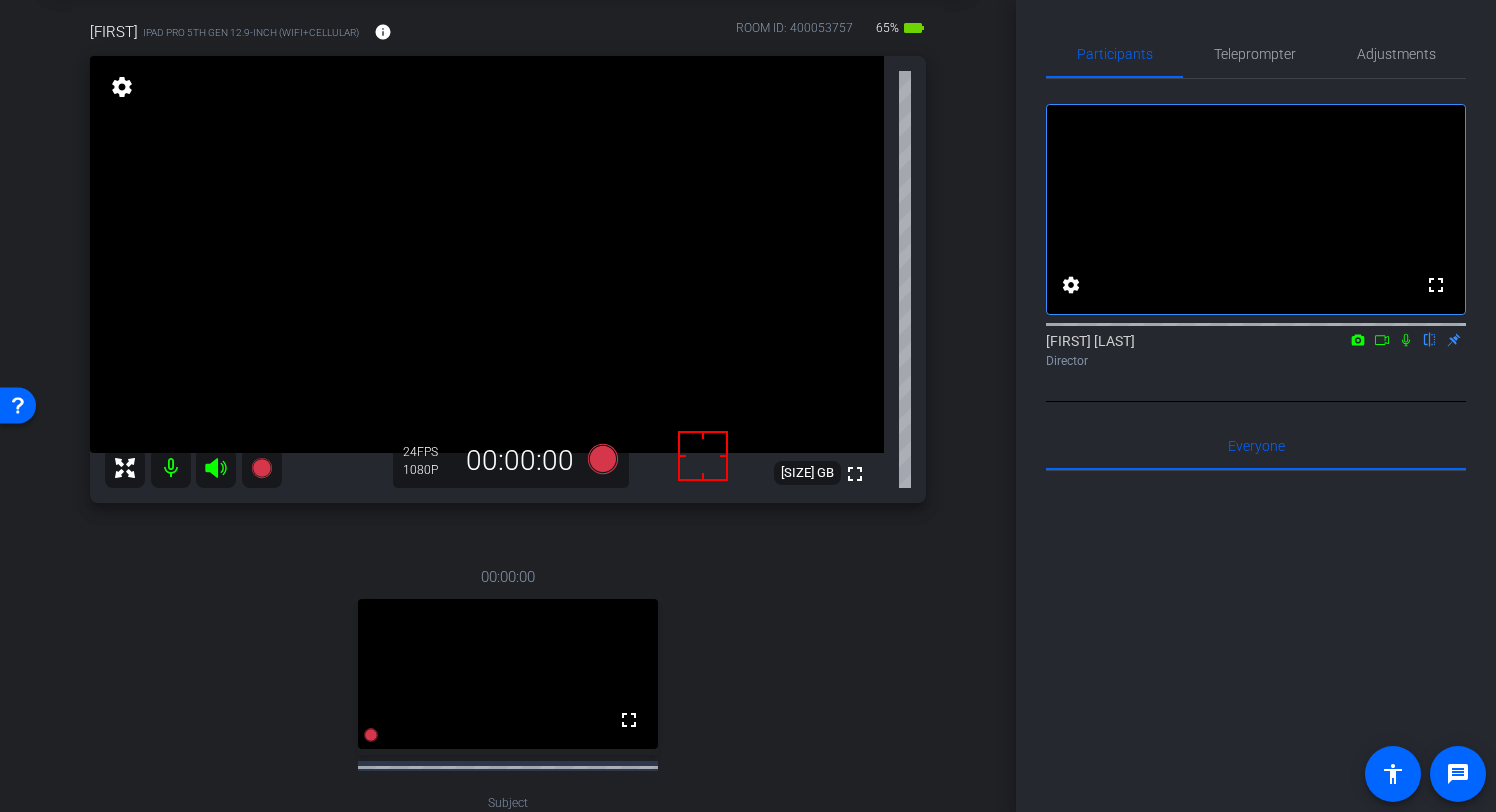 scroll, scrollTop: 0, scrollLeft: 0, axis: both 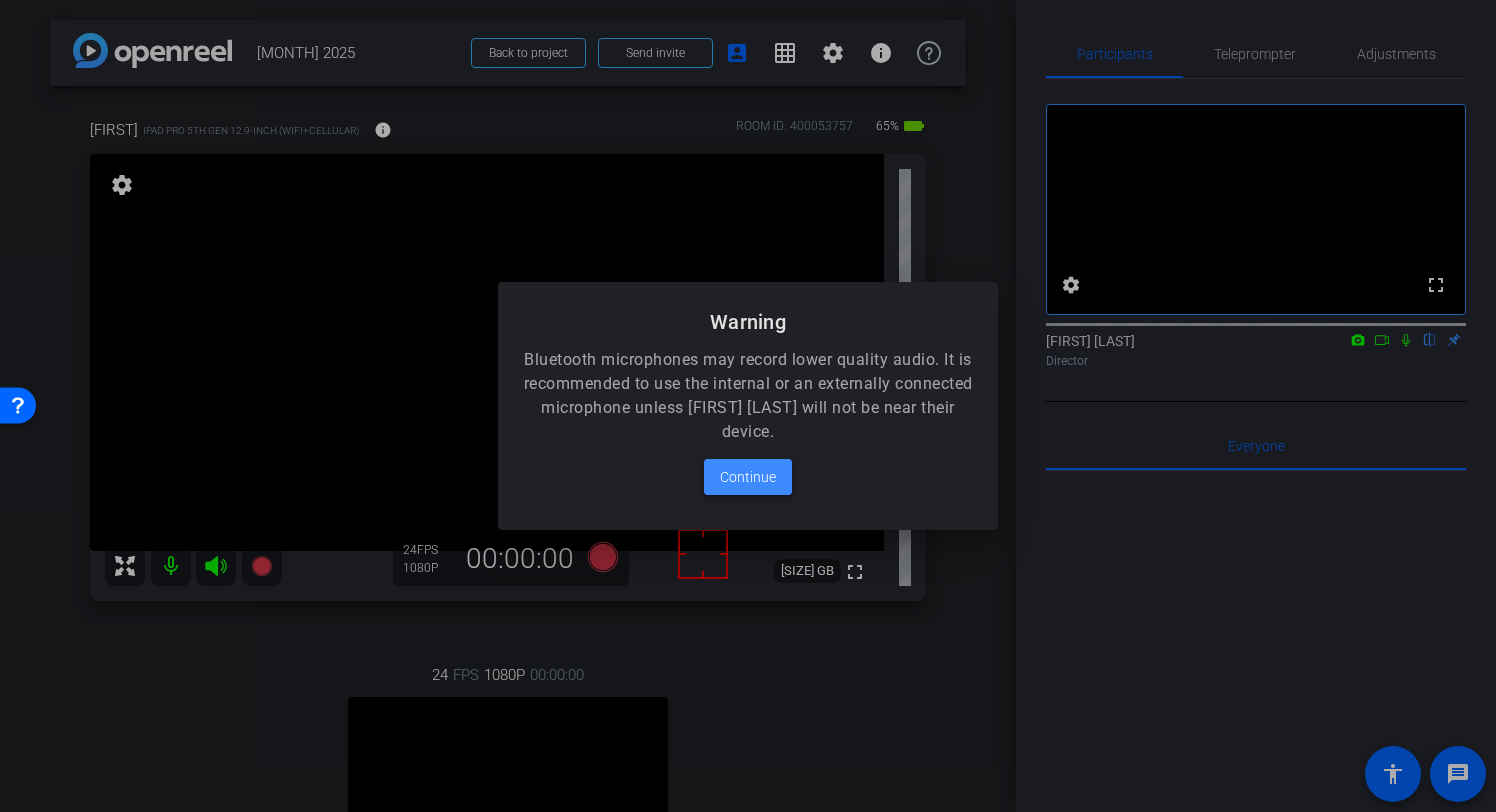 click on "Continue" at bounding box center (748, 477) 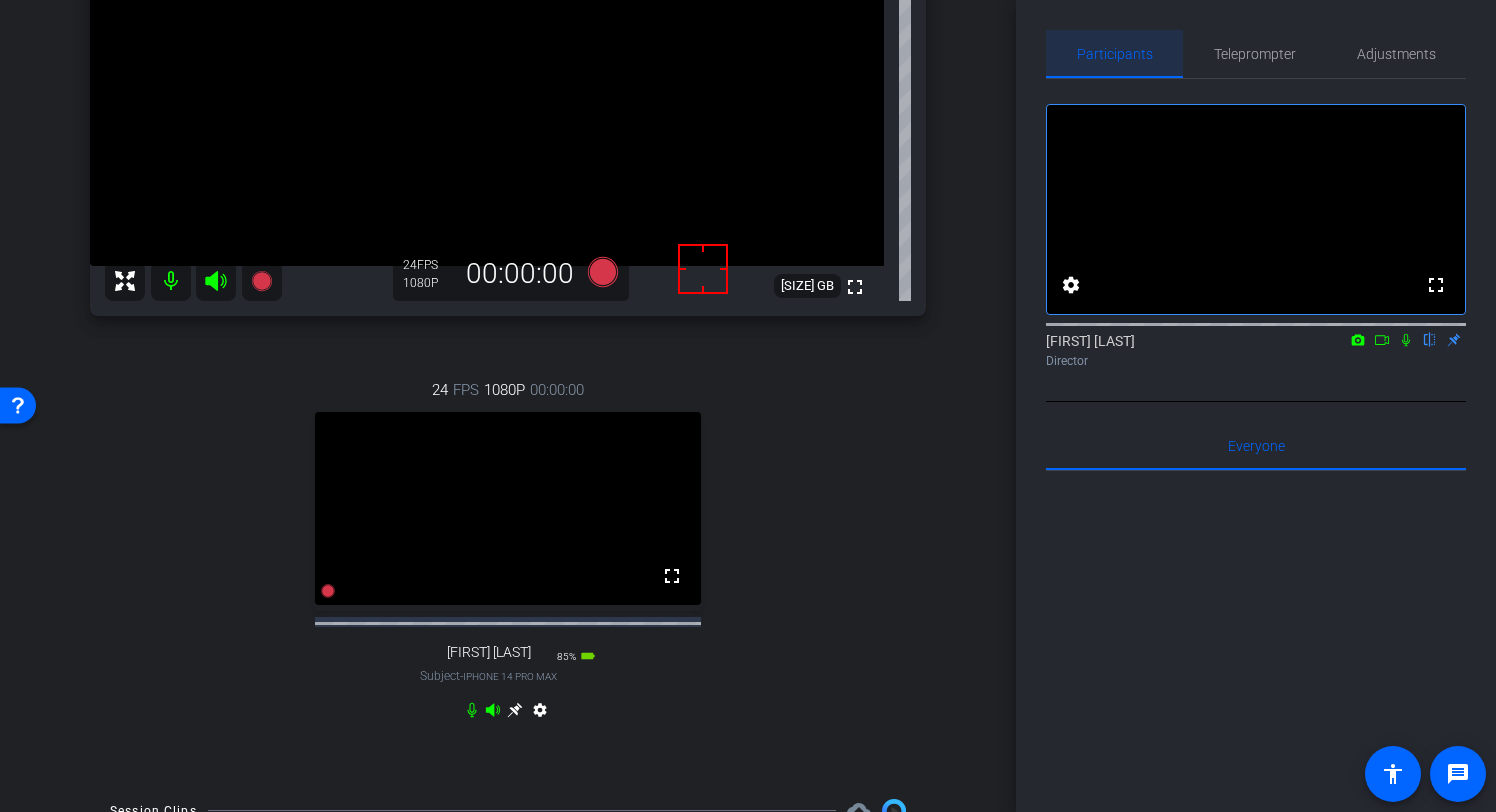scroll, scrollTop: 287, scrollLeft: 0, axis: vertical 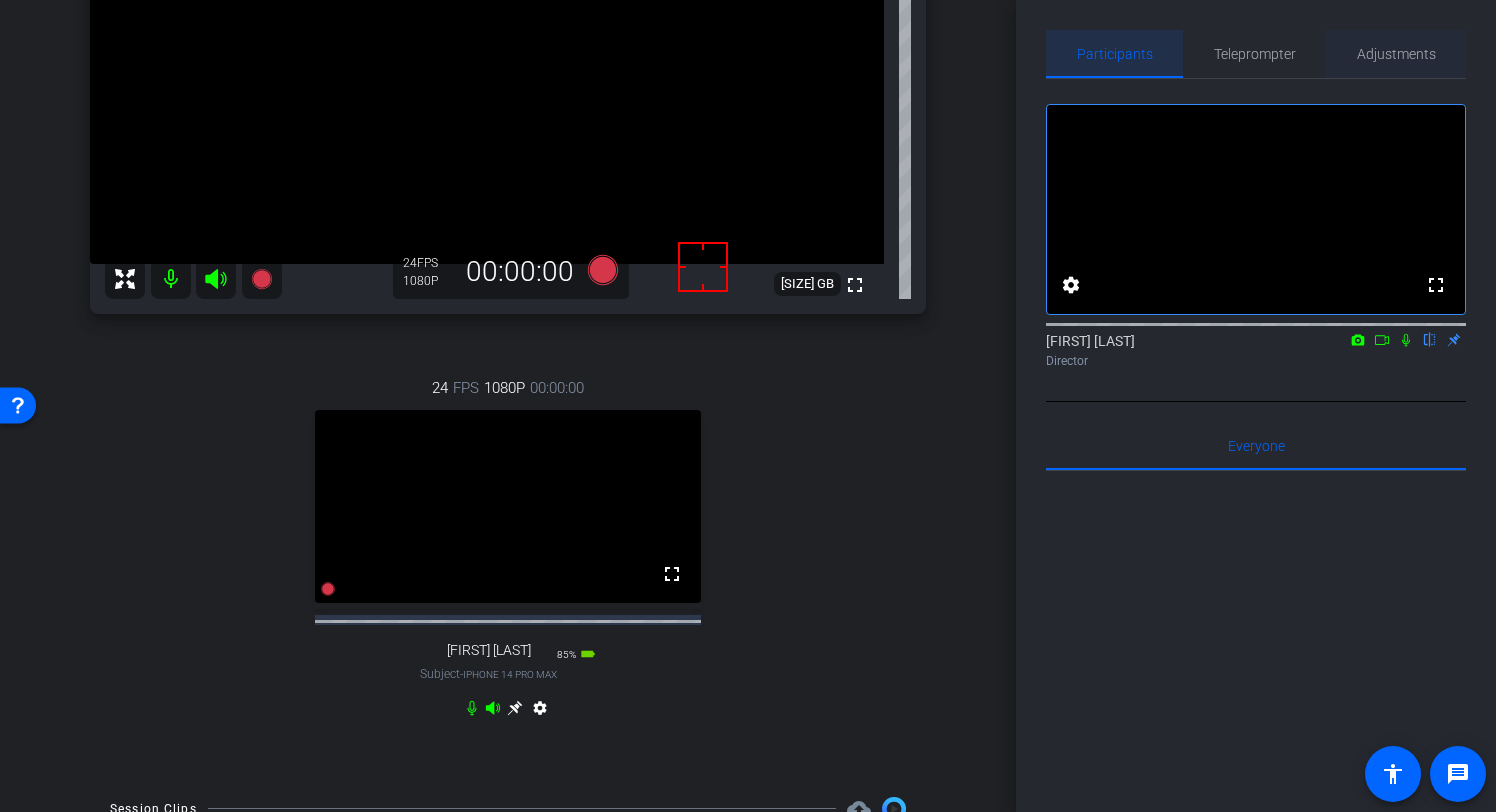 click on "Adjustments" at bounding box center [1396, 54] 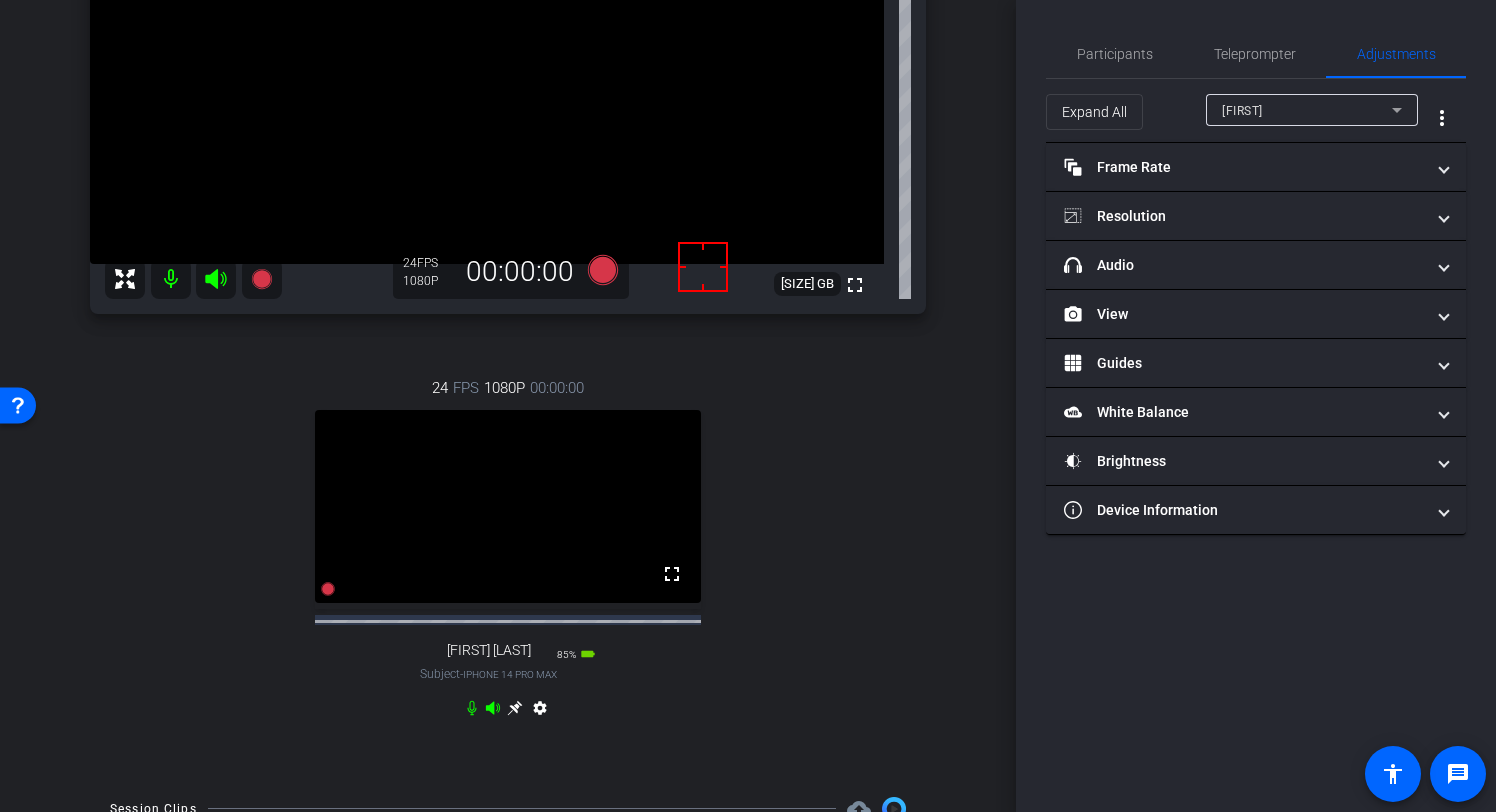 click on "[FIRST]" at bounding box center [1307, 110] 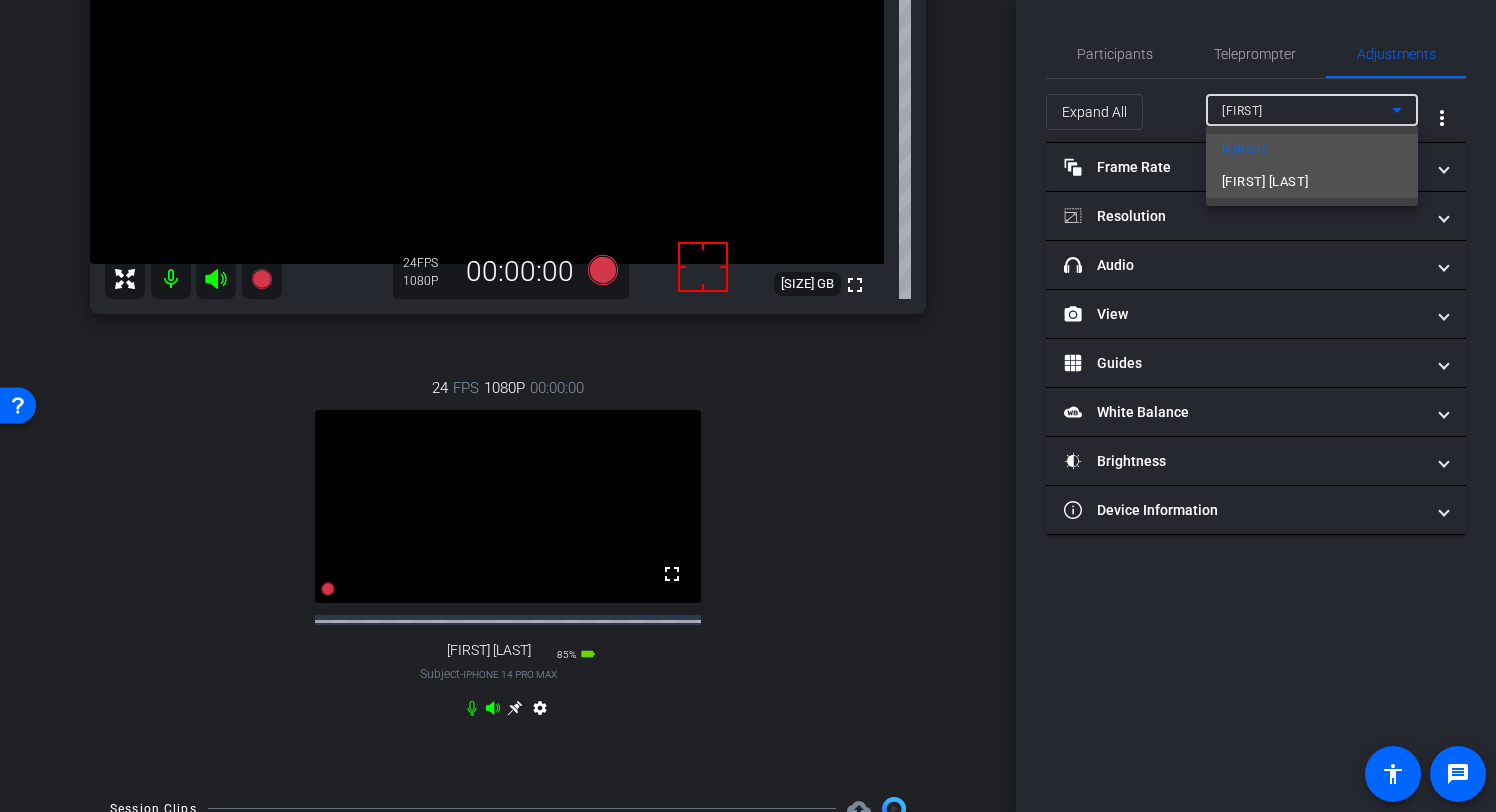 click on "[FIRST] [LAST]" at bounding box center [1265, 182] 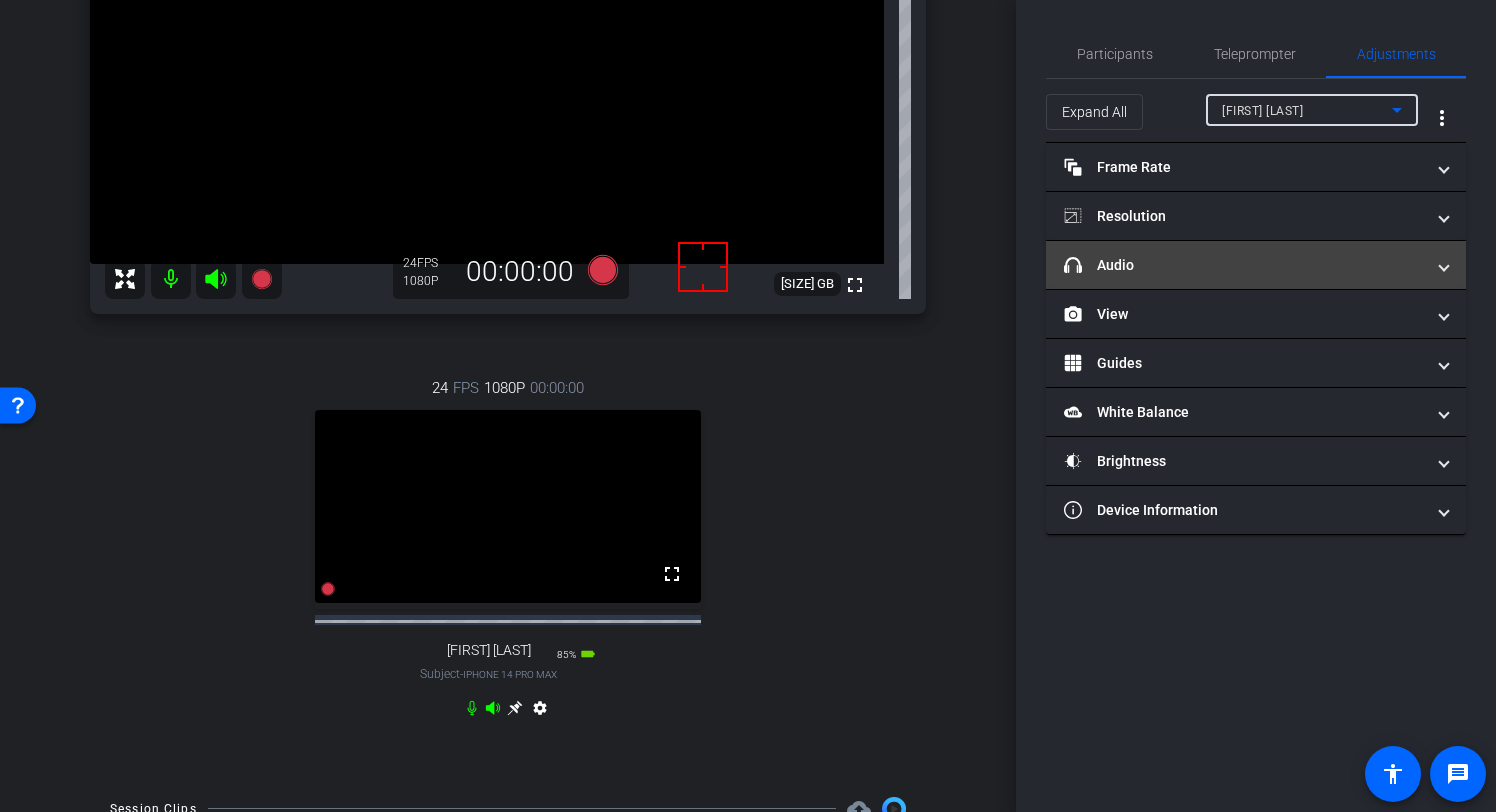 click on "headphone icon
Audio" at bounding box center [1244, 265] 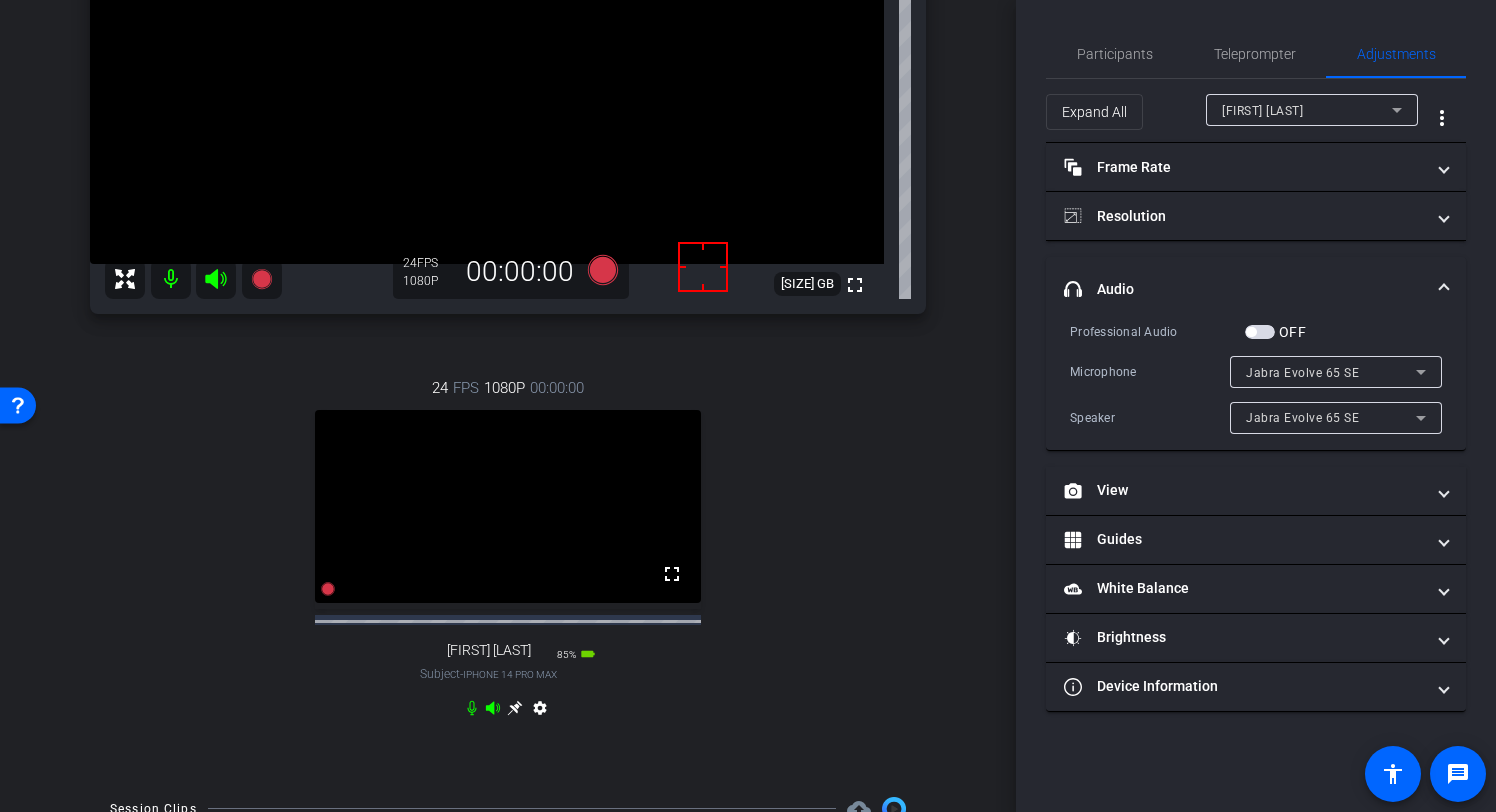 click on "headphone icon
Audio" at bounding box center (1256, 289) 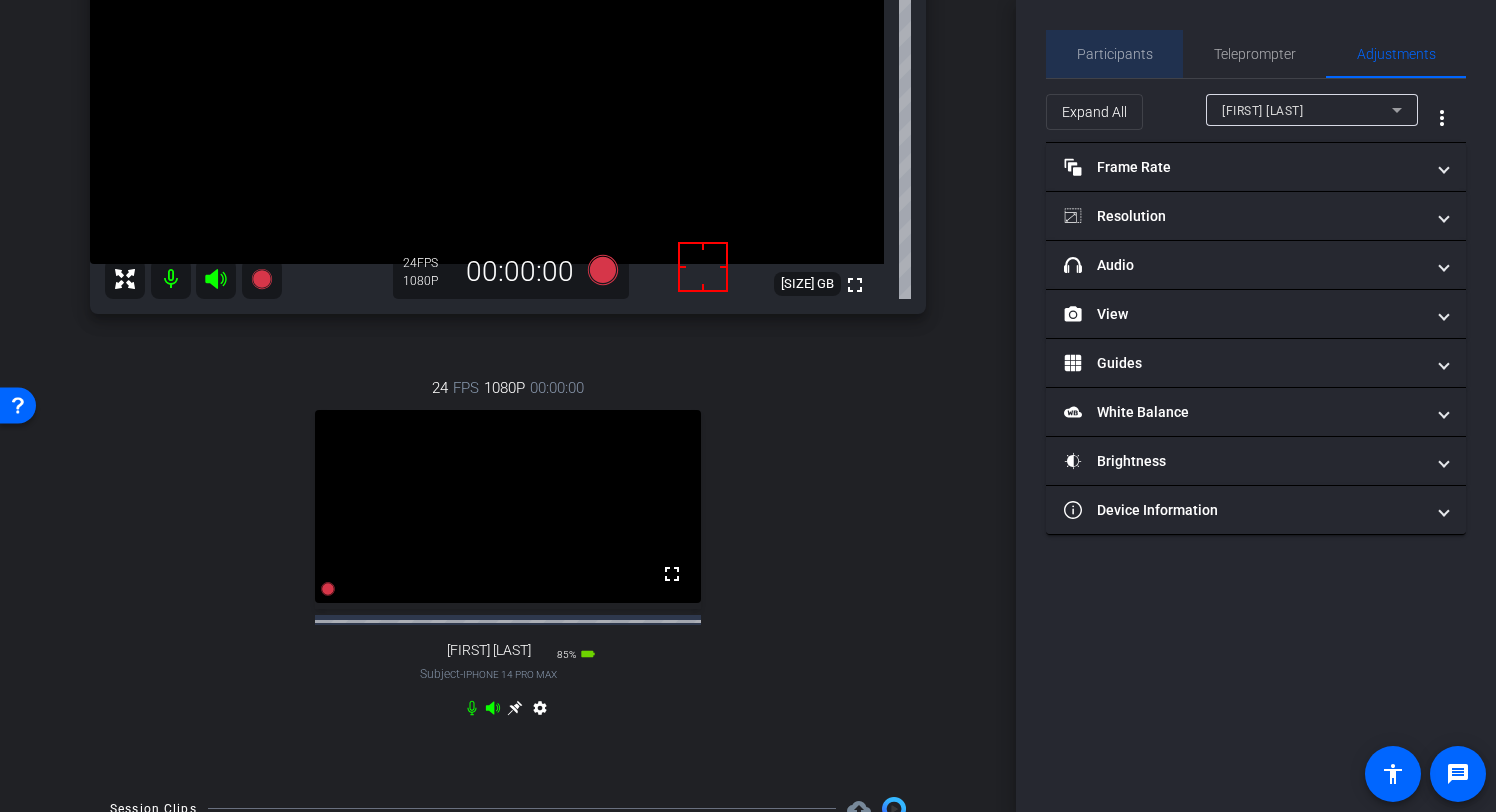 click on "Participants" at bounding box center [1115, 54] 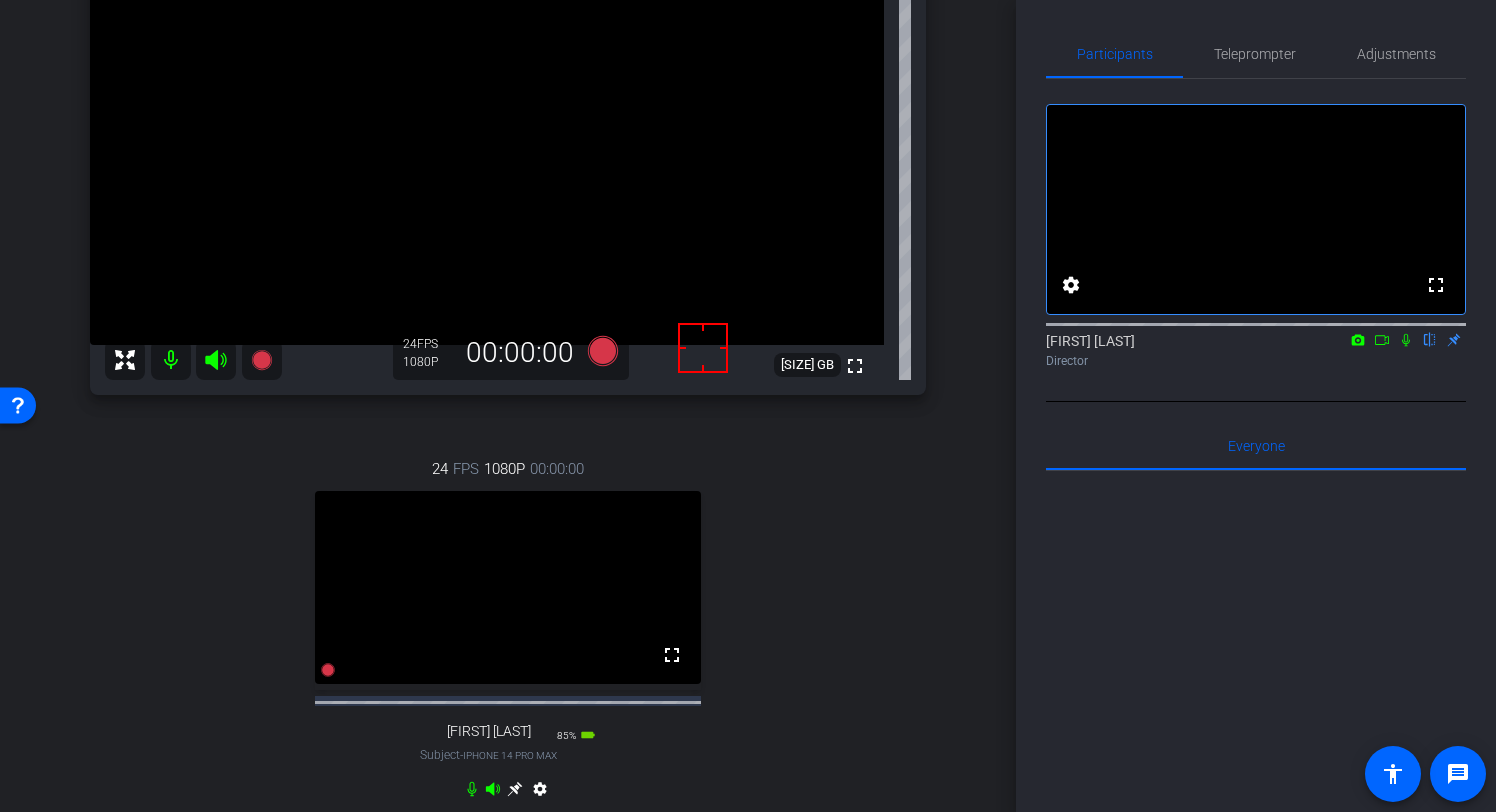 scroll, scrollTop: 209, scrollLeft: 0, axis: vertical 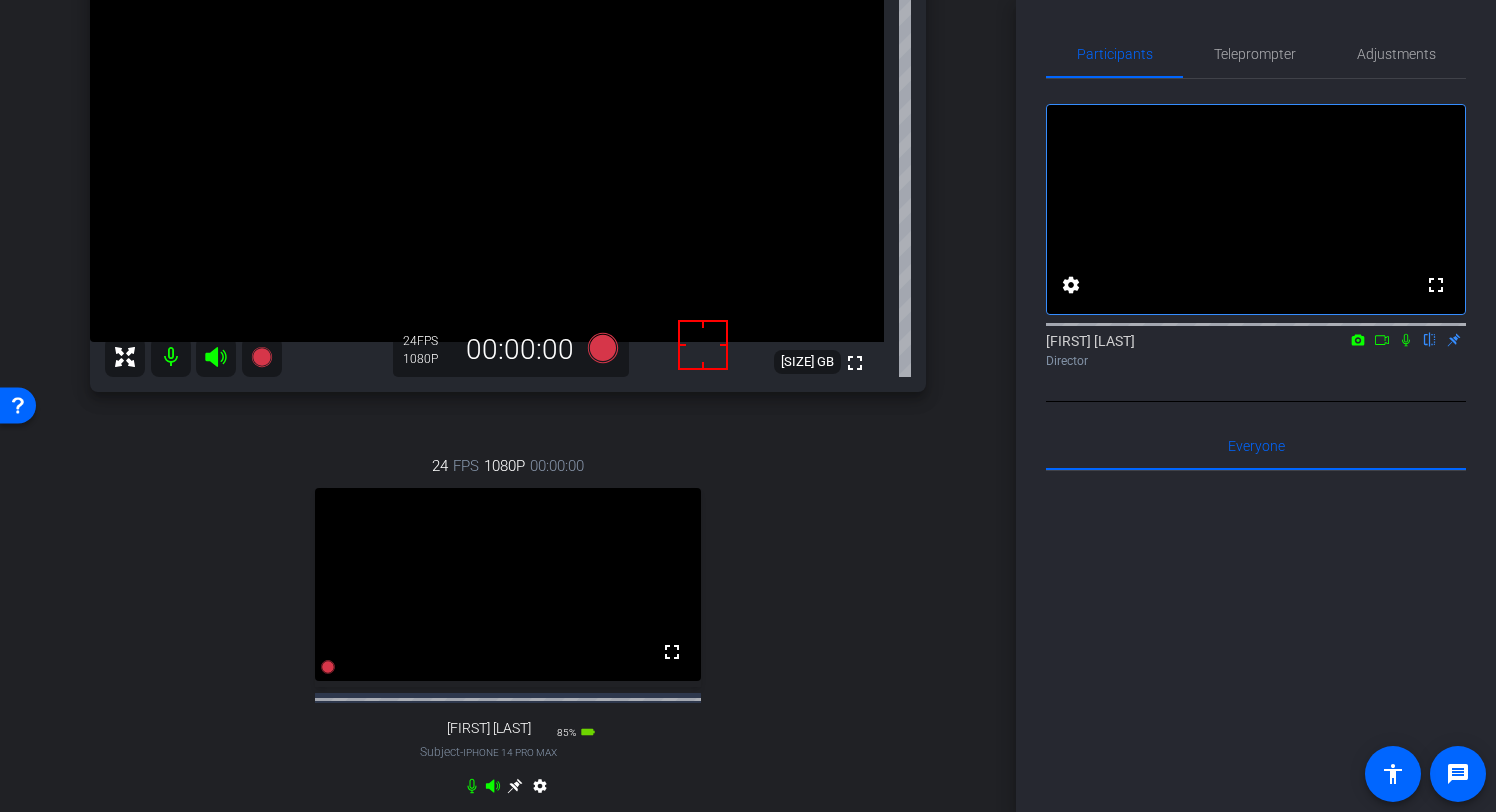 click 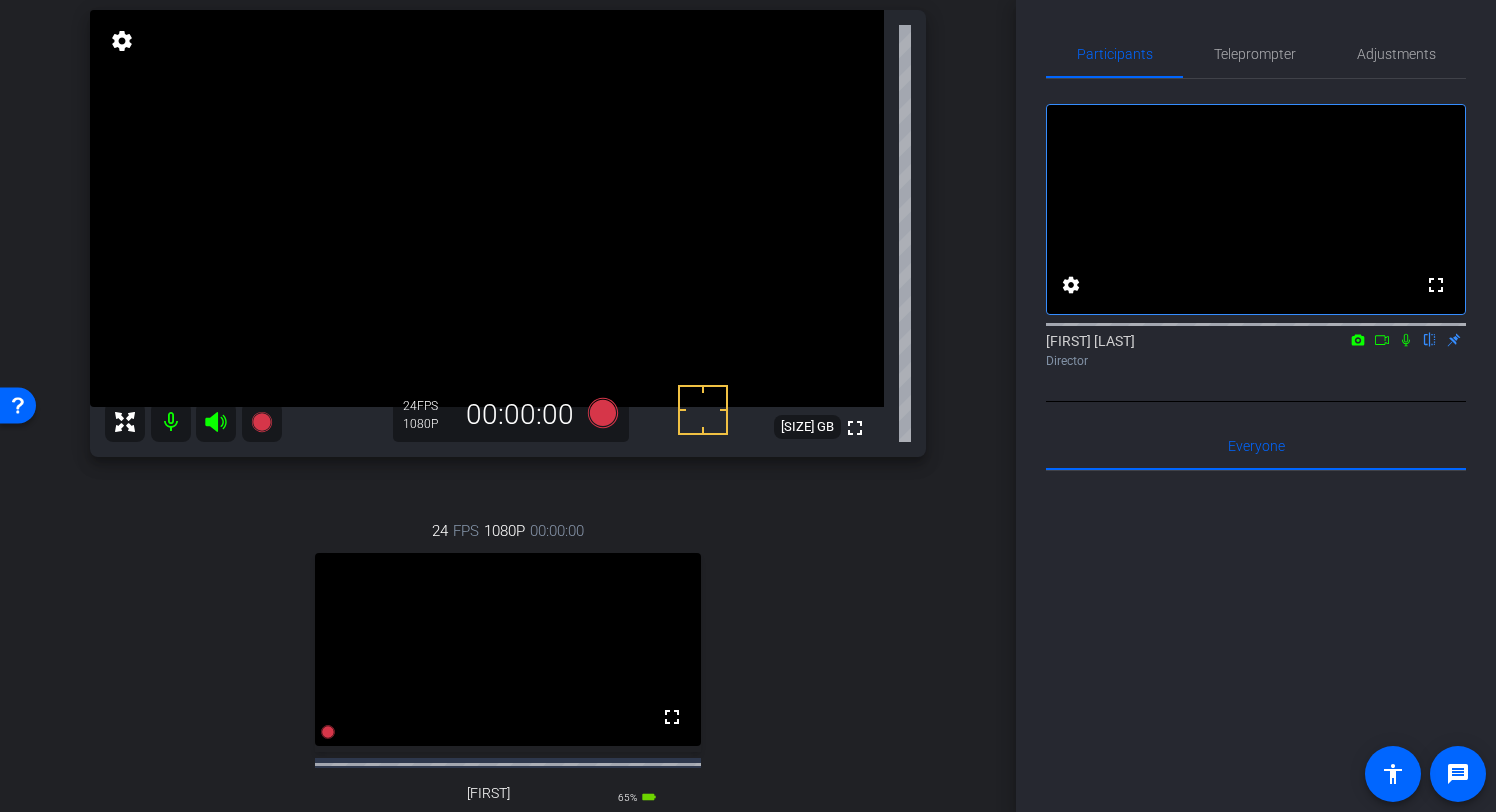 scroll, scrollTop: 139, scrollLeft: 0, axis: vertical 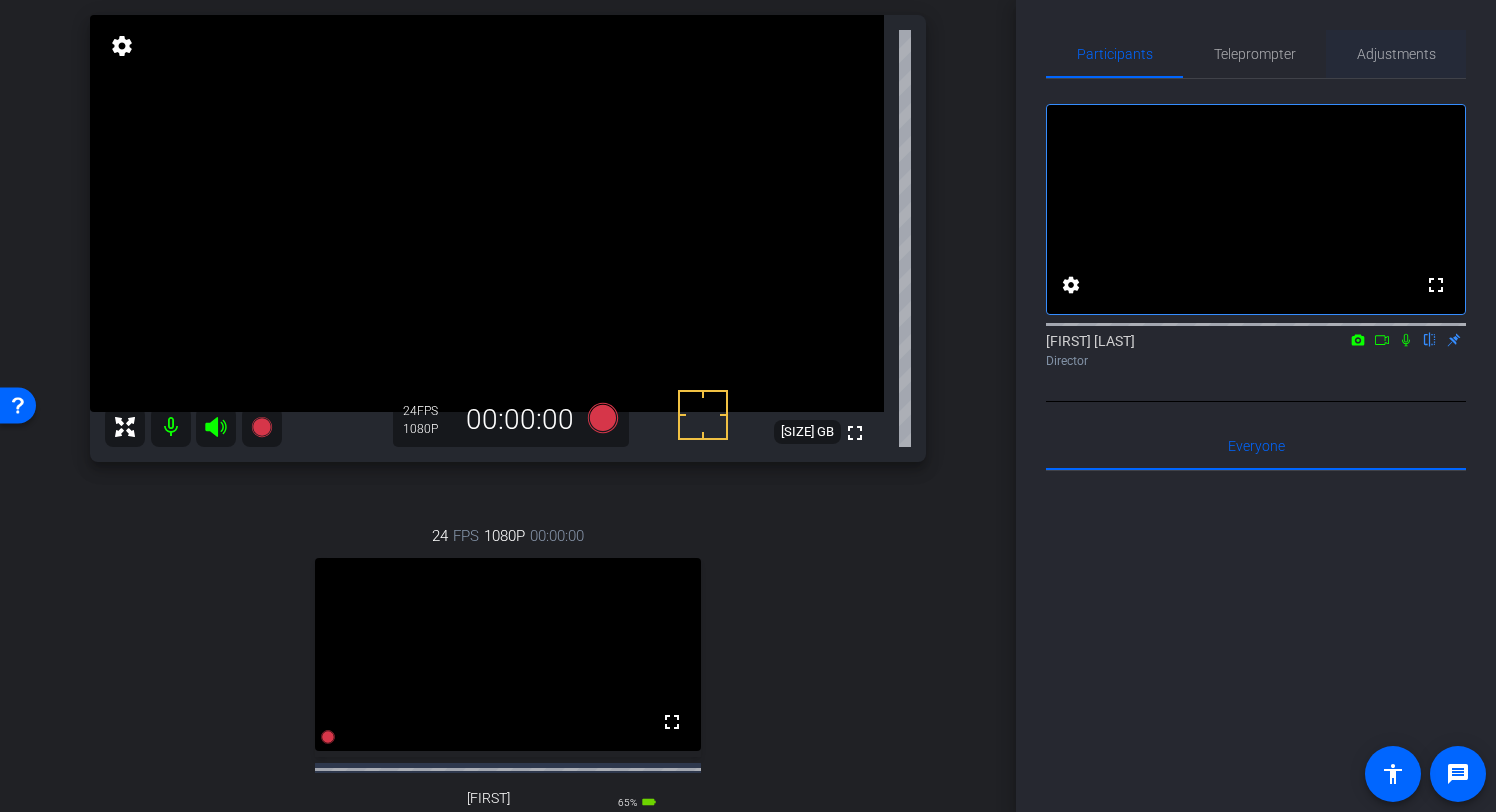 click on "Adjustments" at bounding box center [1396, 54] 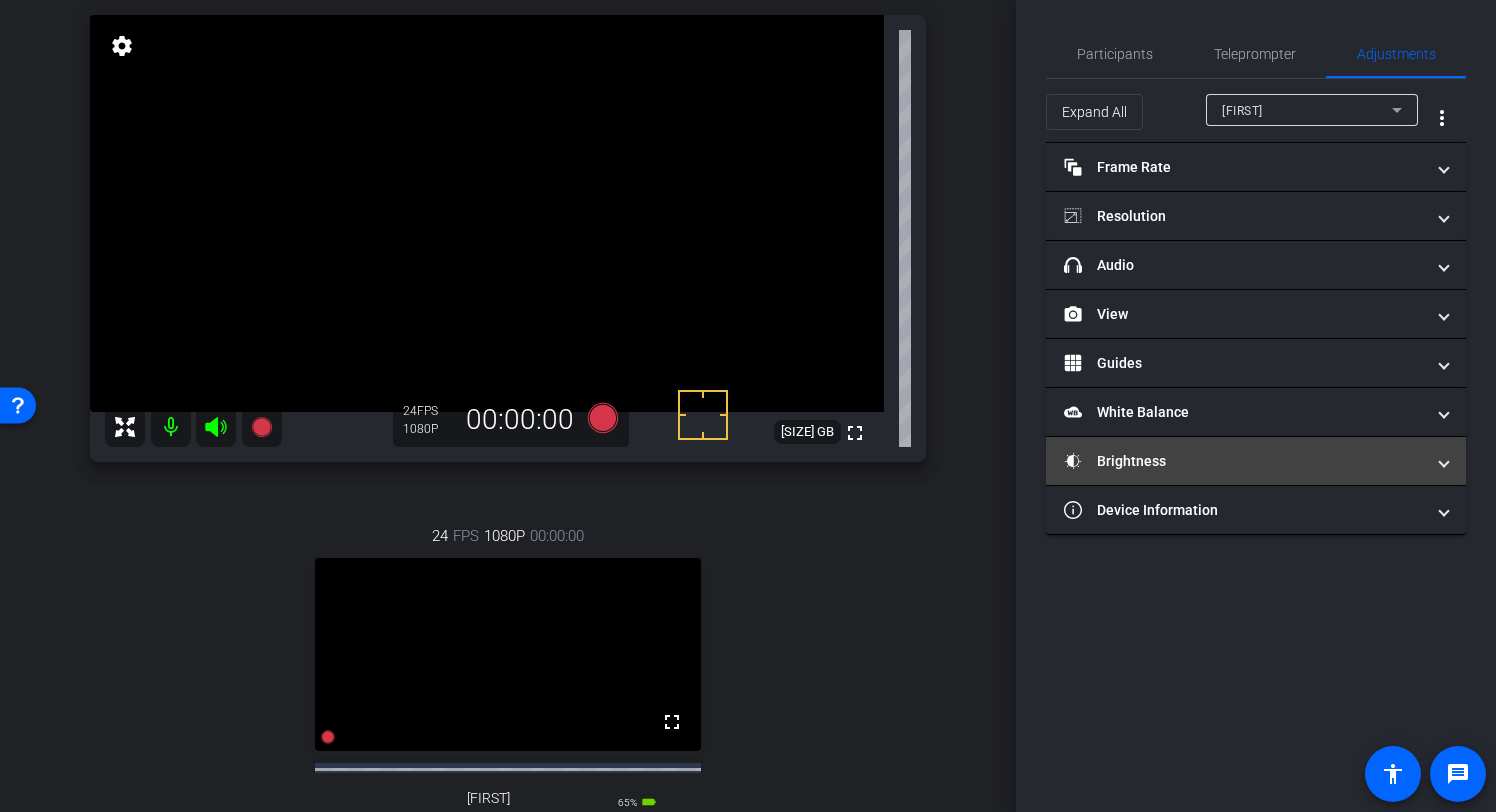 click on "Brightness" at bounding box center [1244, 461] 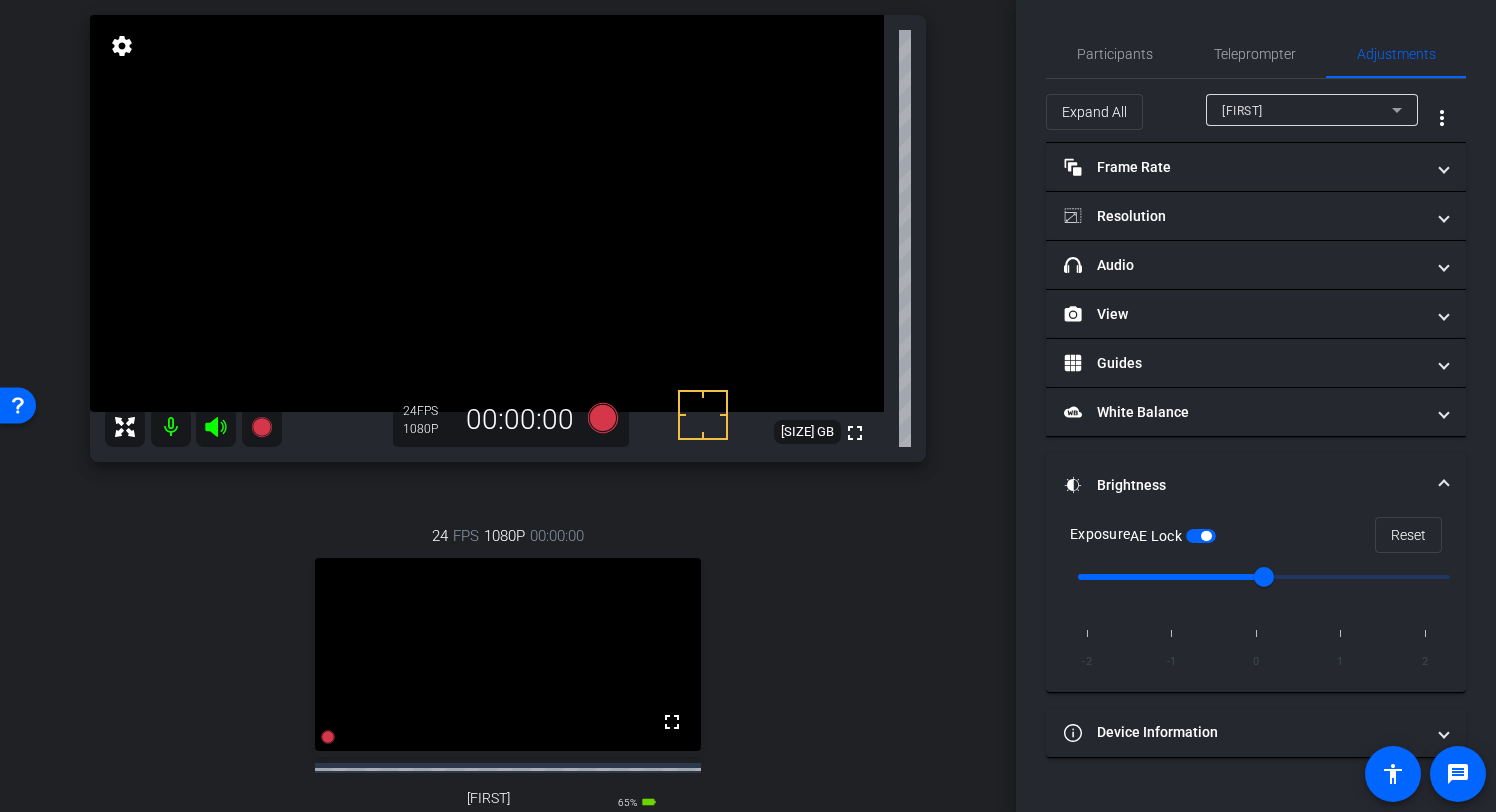 click on "[FIRST]" at bounding box center [1307, 110] 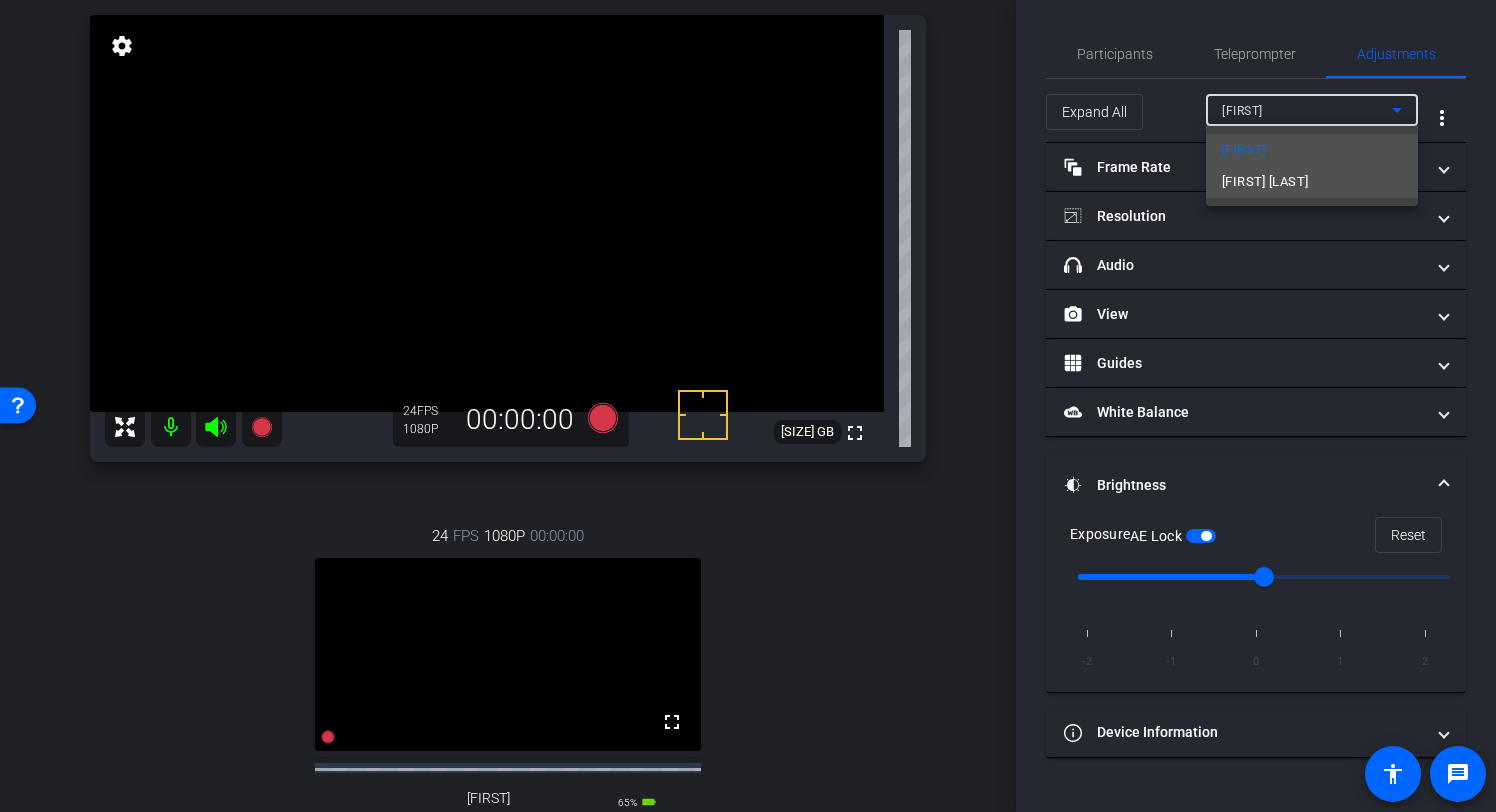 click on "[FIRST] [LAST]" at bounding box center [1265, 182] 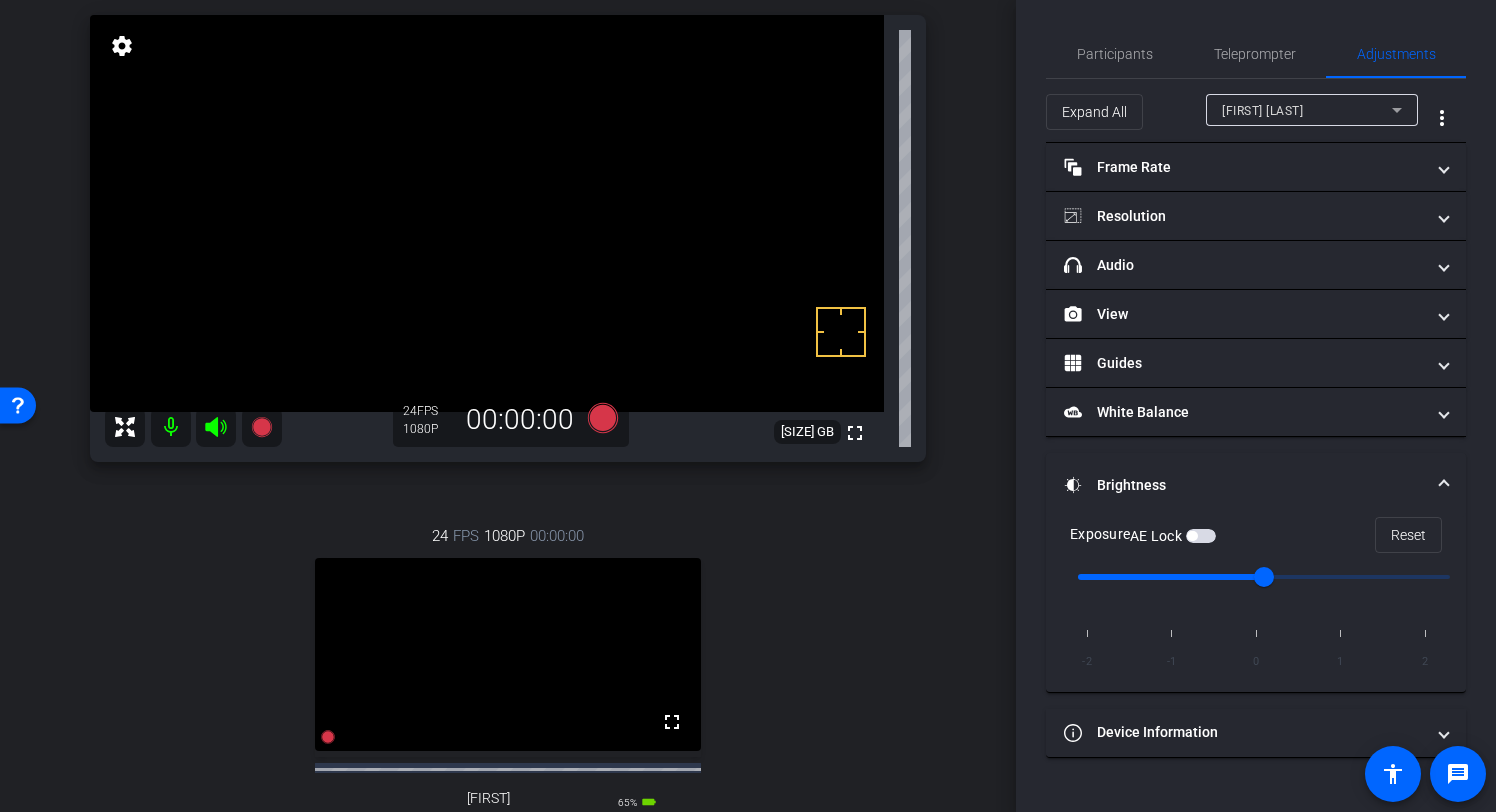 click at bounding box center (1201, 536) 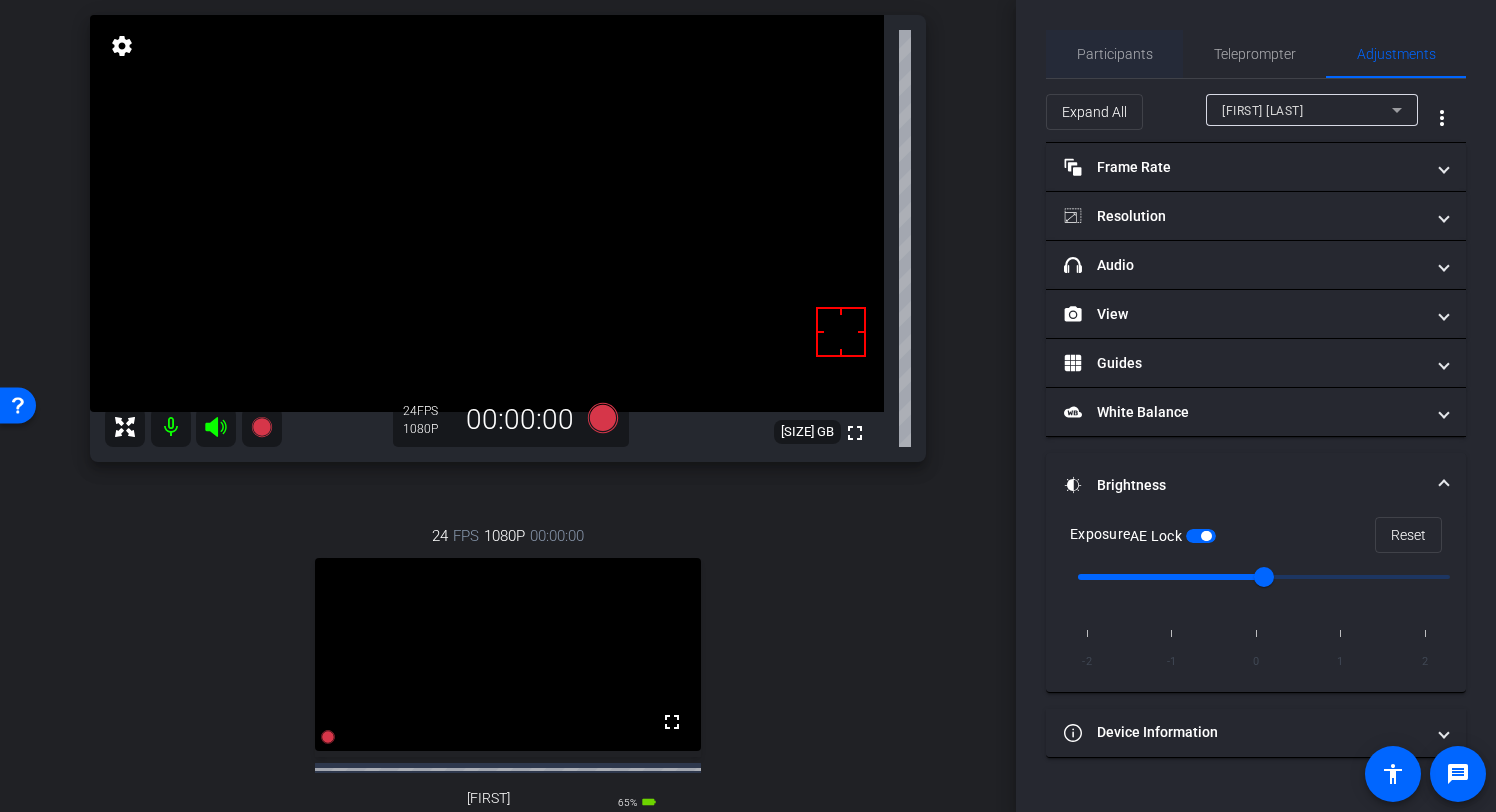 click on "Participants" at bounding box center [1115, 54] 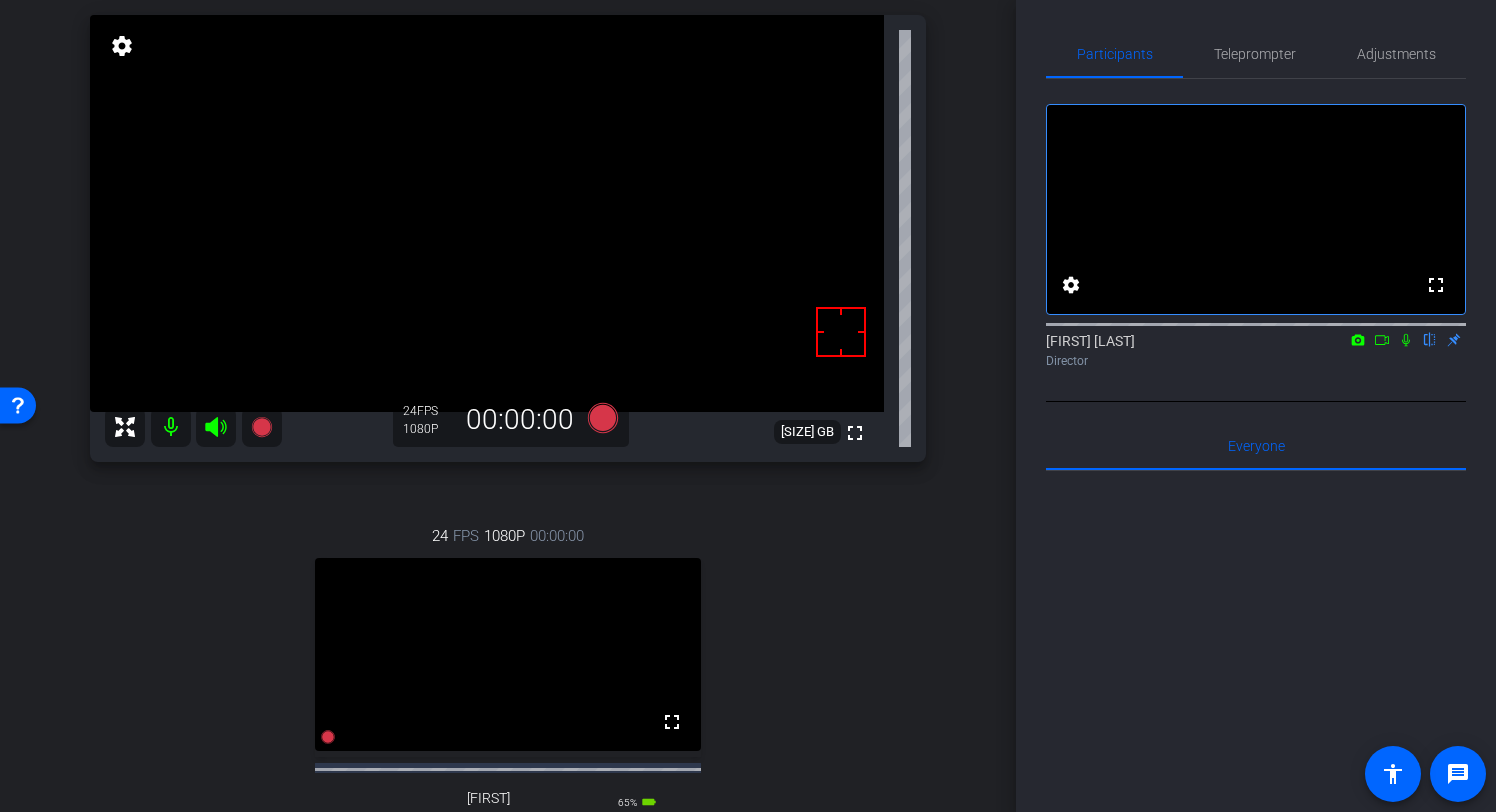 click 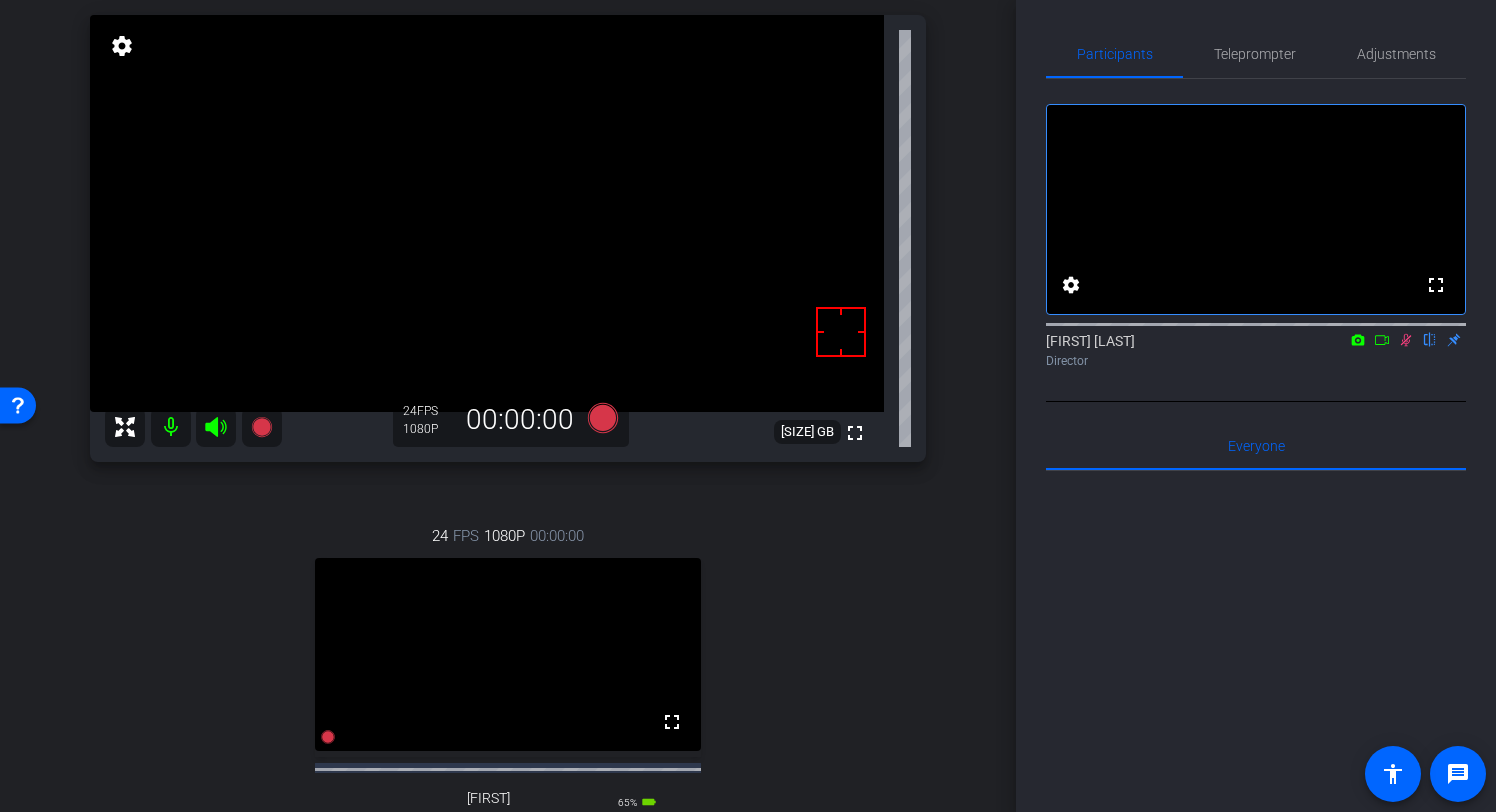 click 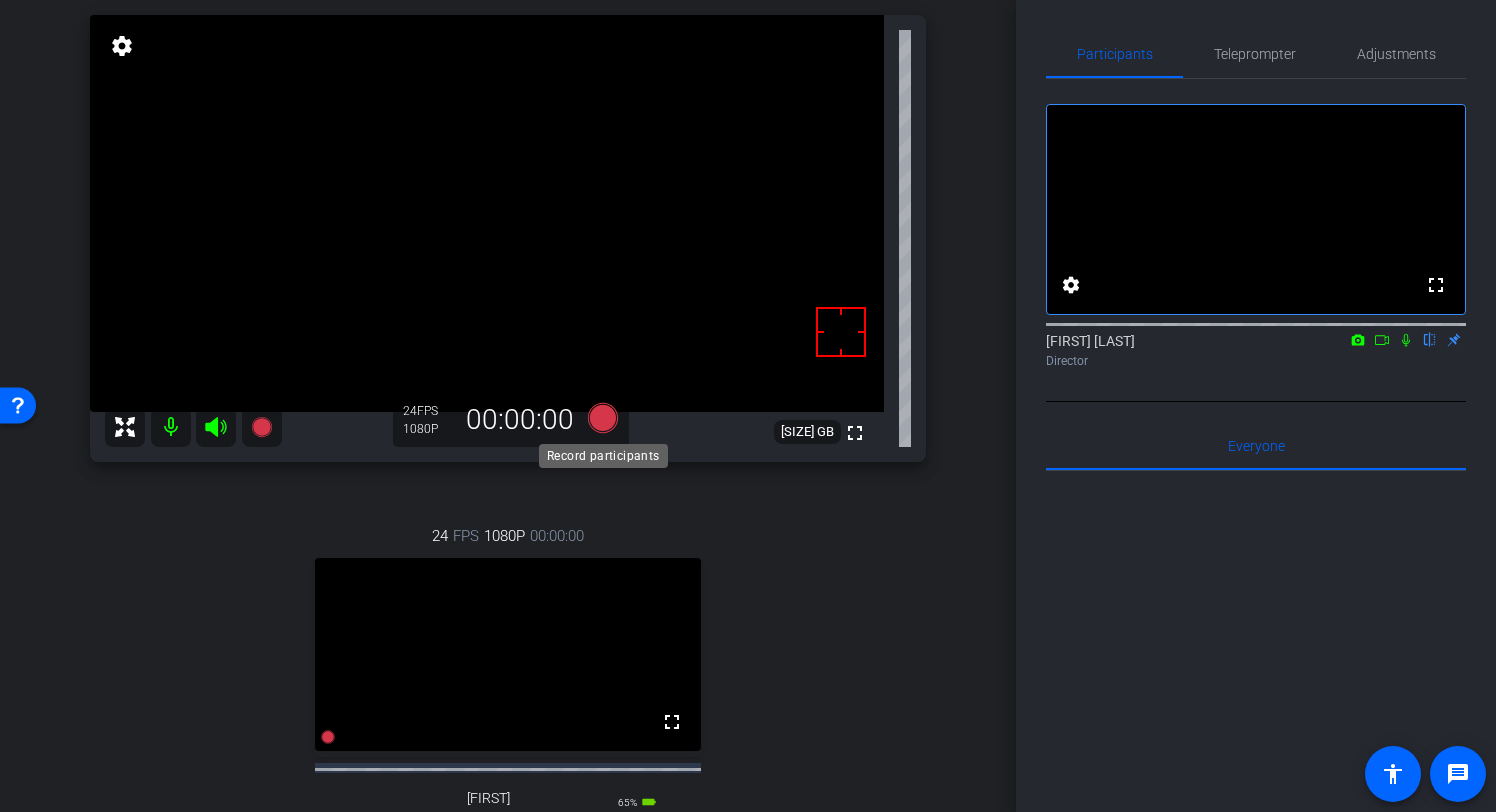 click 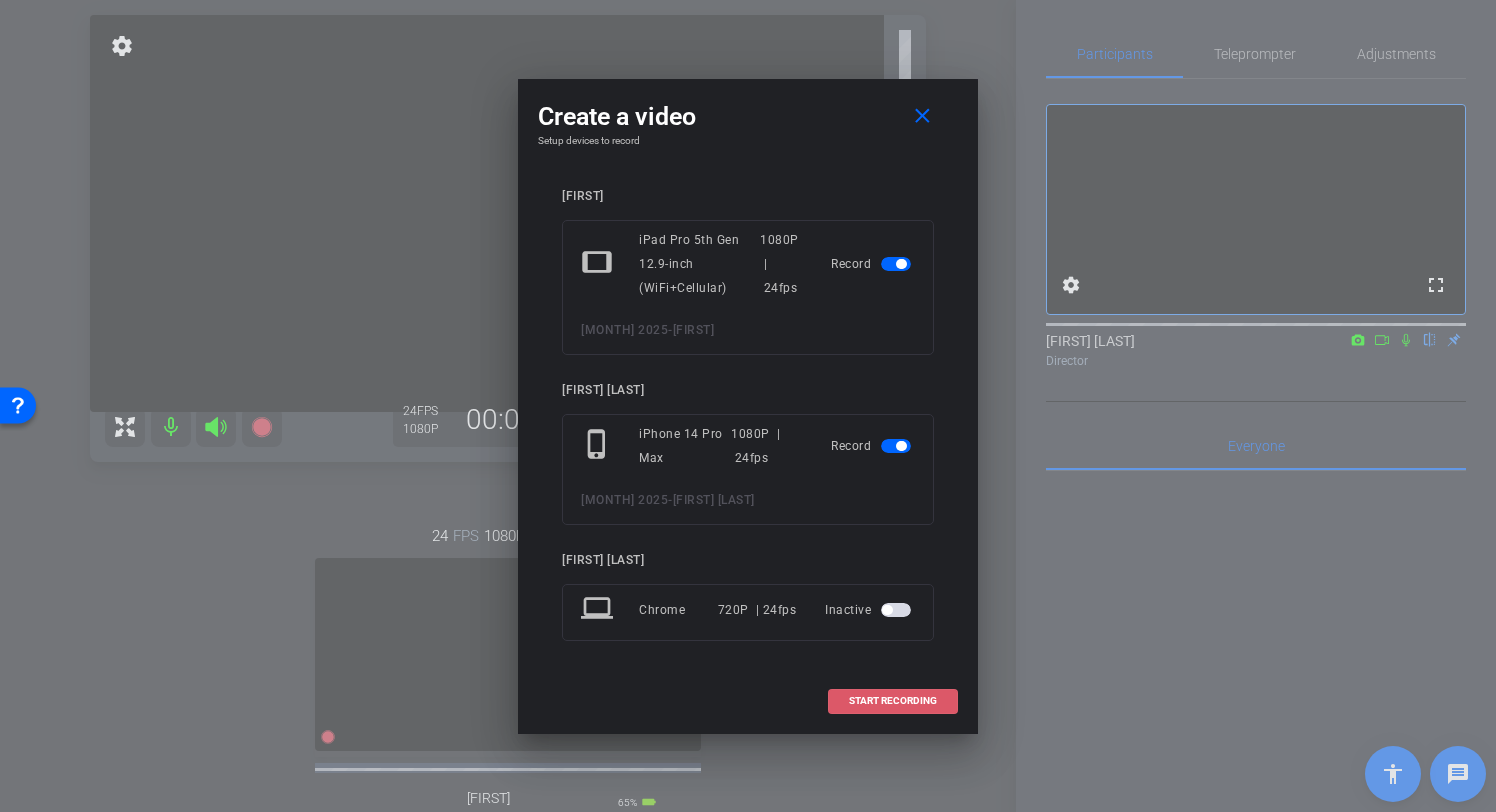 click on "START RECORDING" at bounding box center [893, 701] 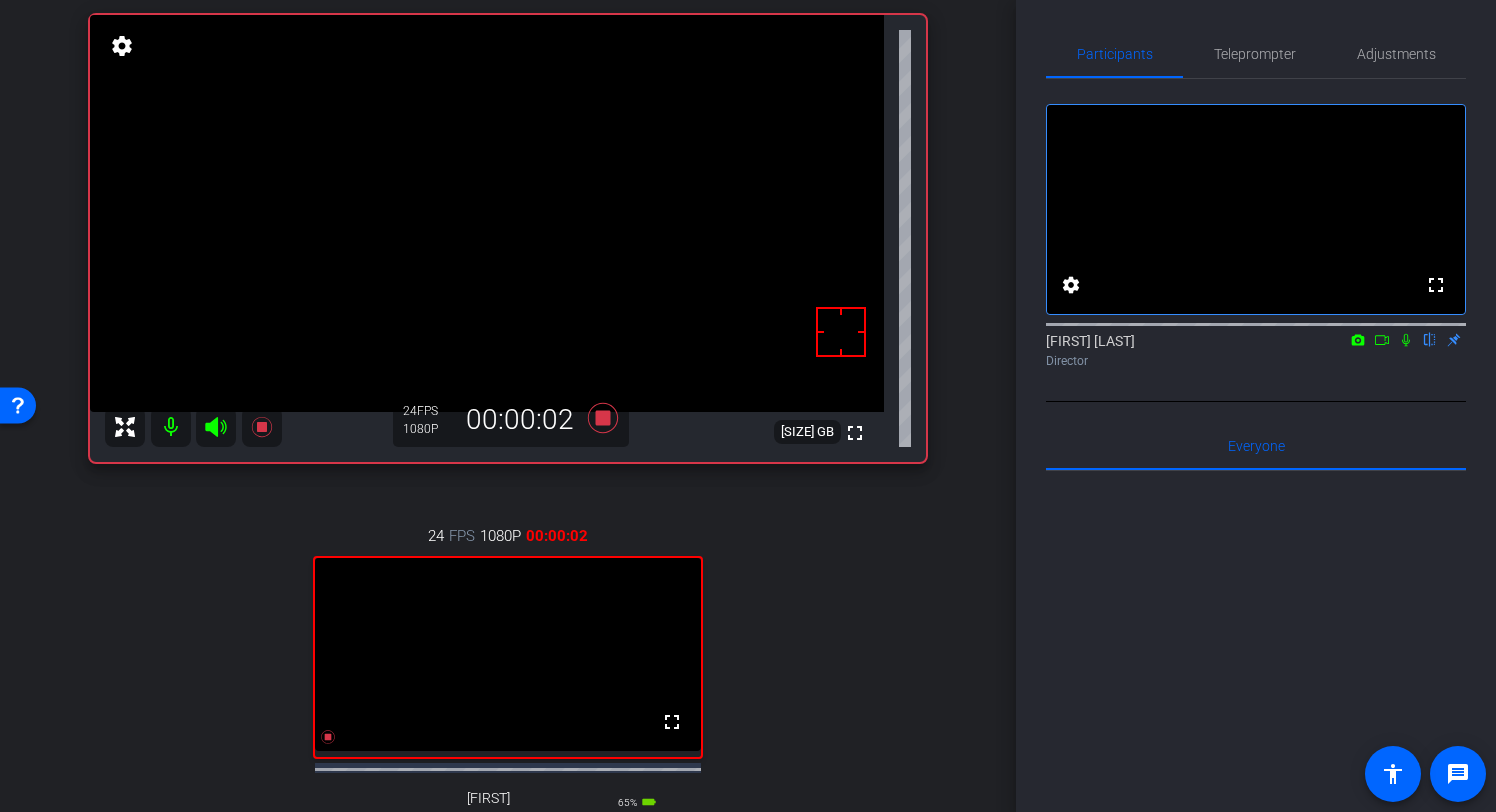 click 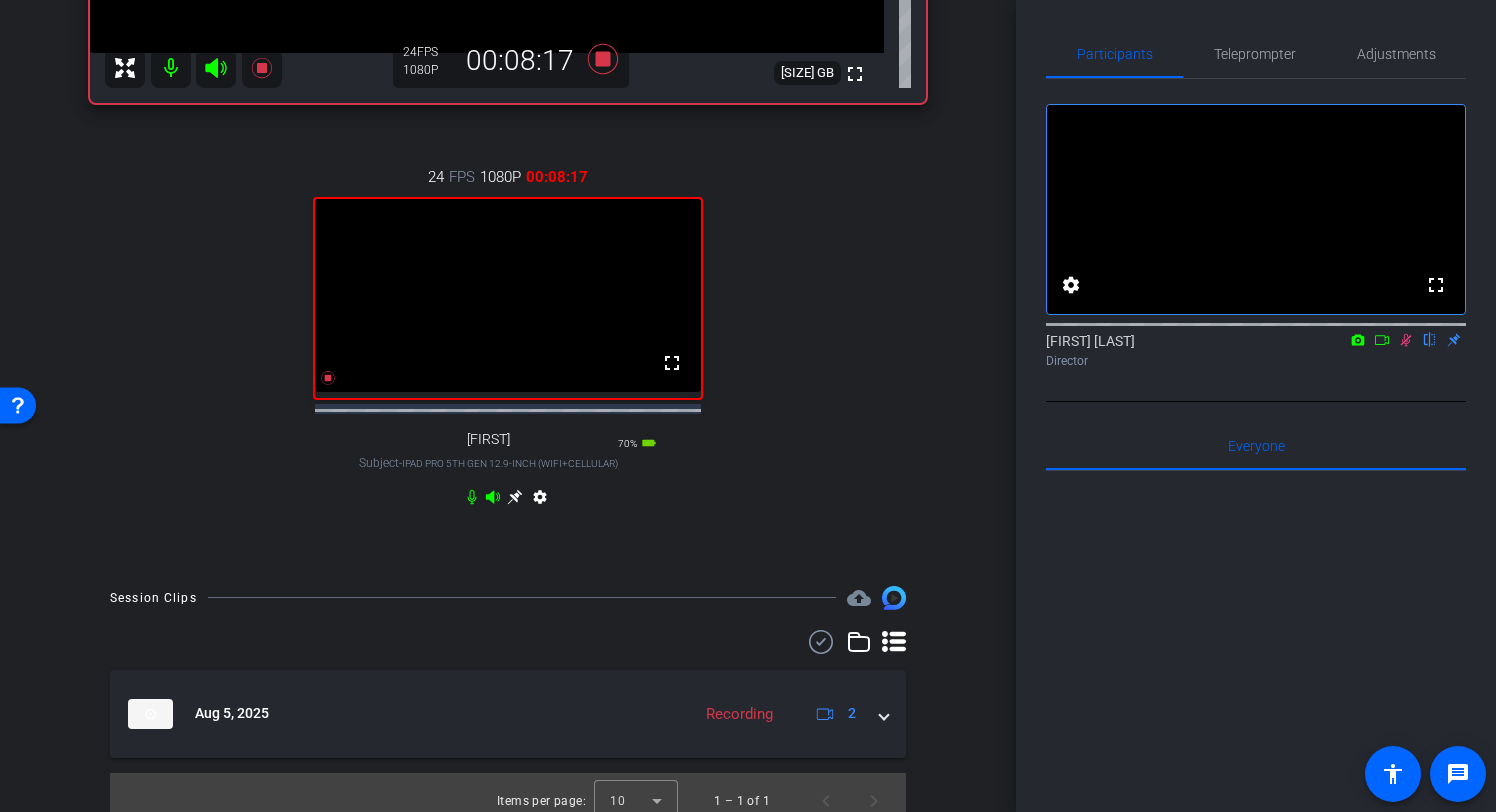 scroll, scrollTop: 529, scrollLeft: 0, axis: vertical 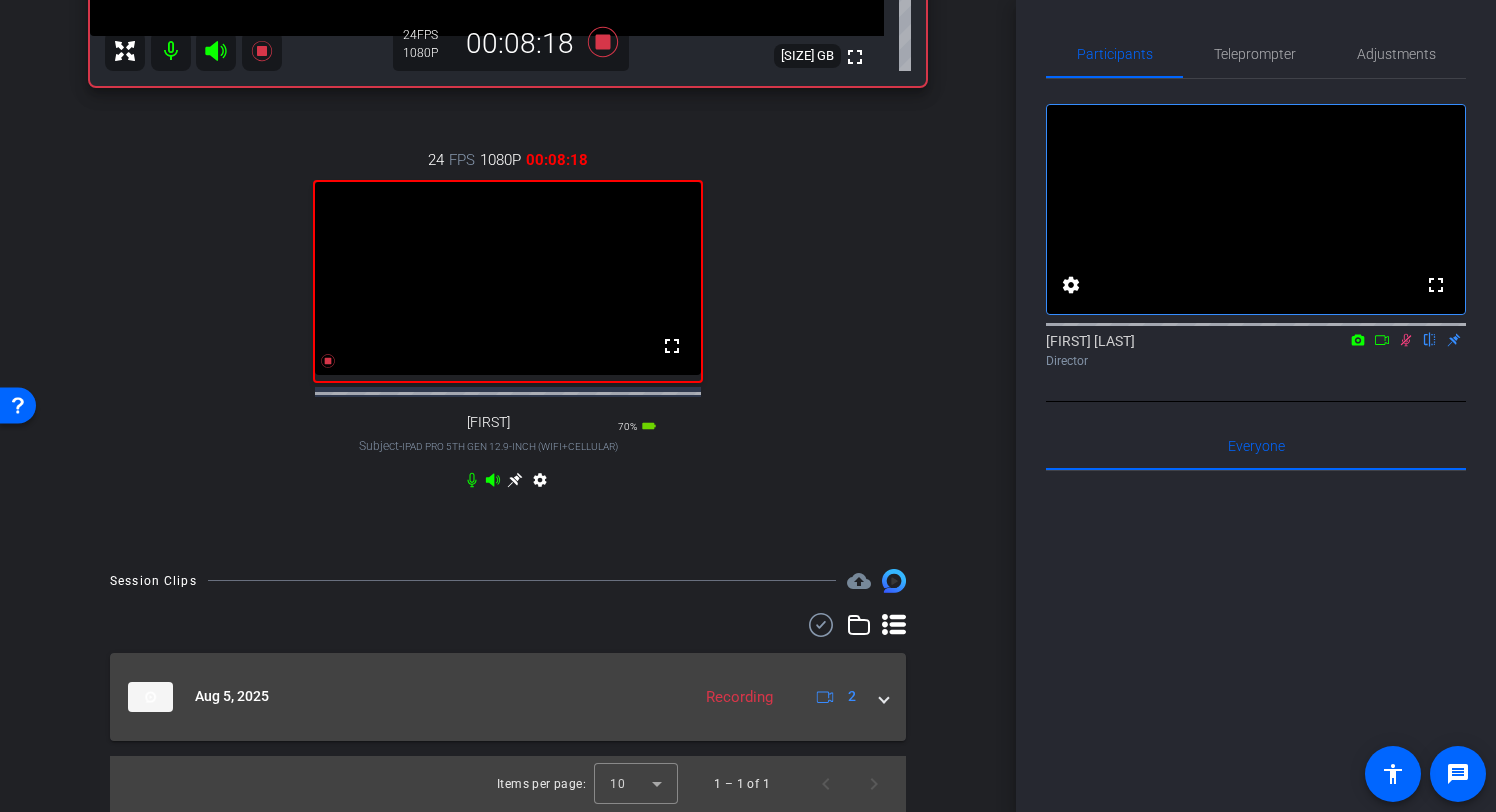 click on "[MONTH] 5, 2025  Recording
2" at bounding box center [504, 697] 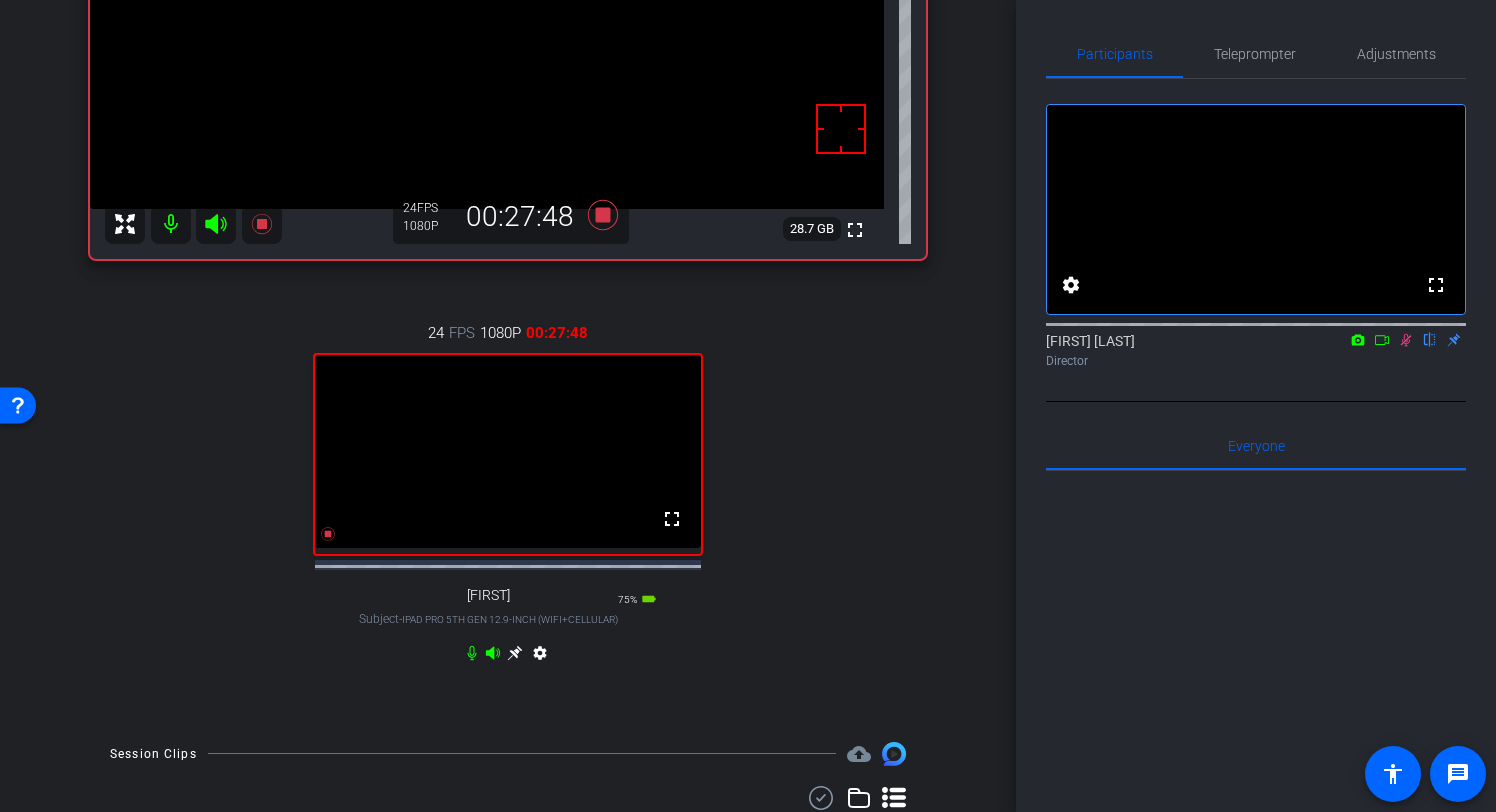 scroll, scrollTop: 395, scrollLeft: 0, axis: vertical 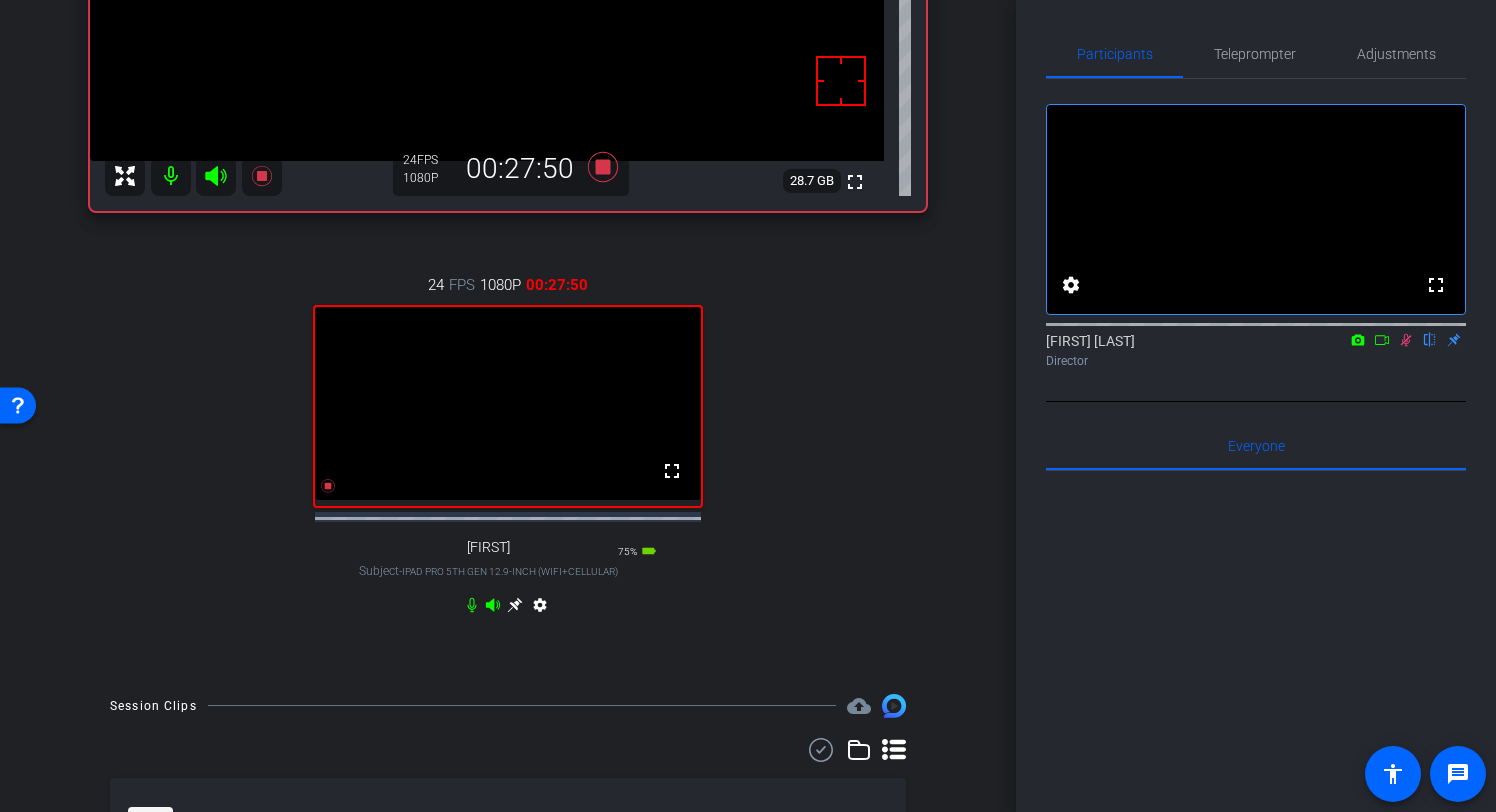 click 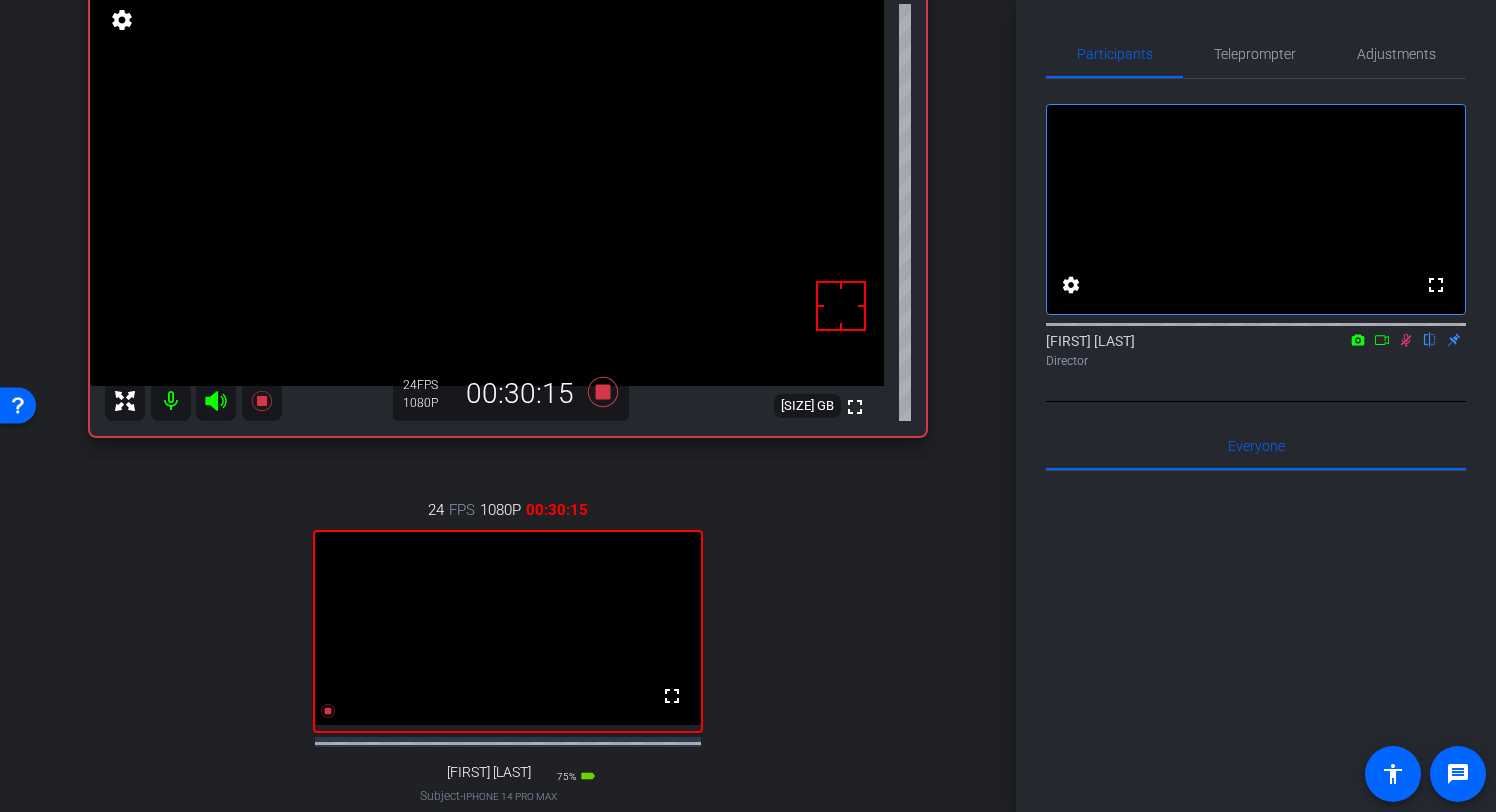 scroll, scrollTop: 141, scrollLeft: 0, axis: vertical 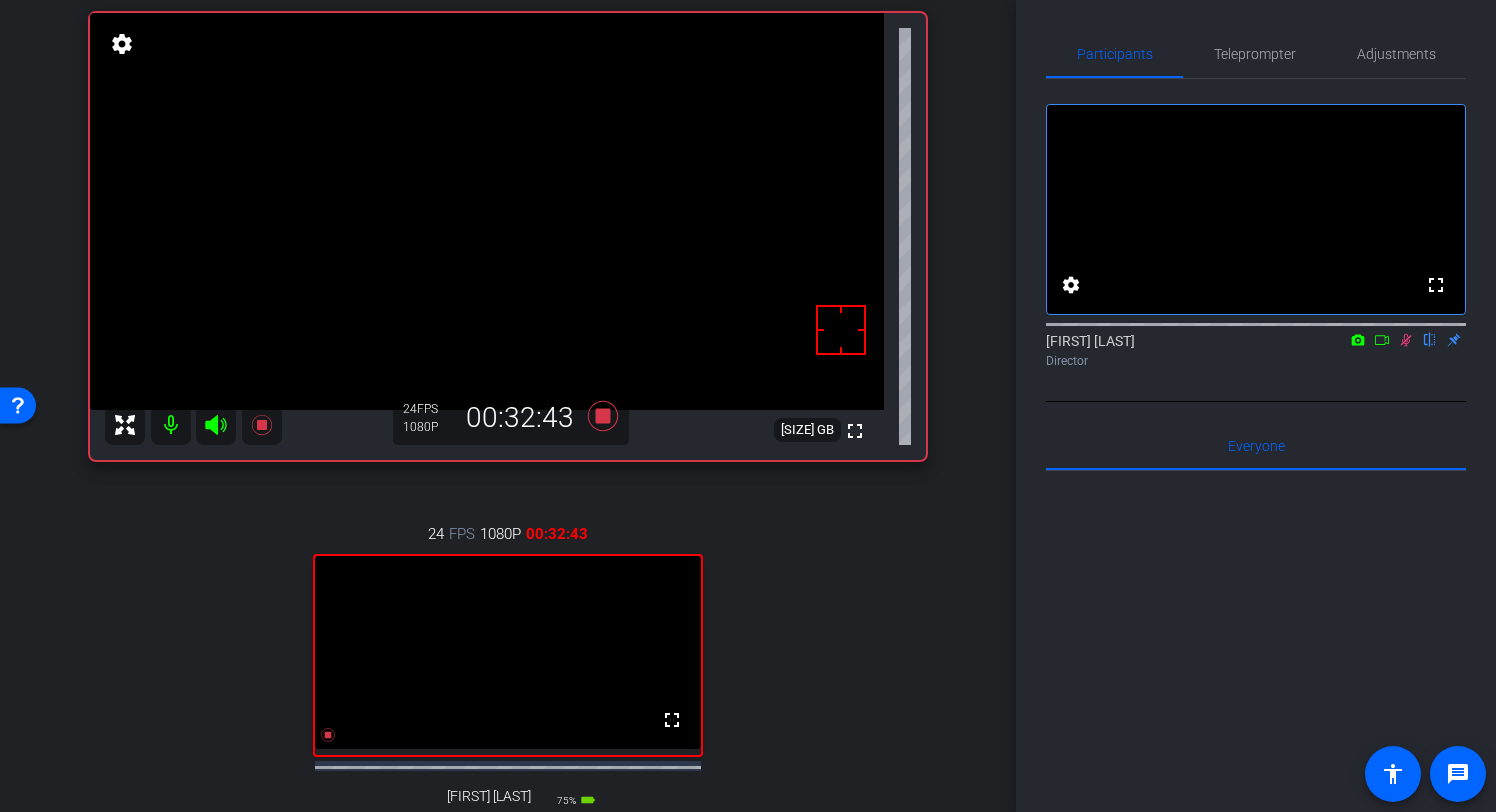 click on "Dave iPad Pro 5th Gen 12.9-inch (WiFi+Cellular) info ROOM ID: 400053757 75% battery_std fullscreen settings  [SIZE] GB
24 FPS  1080P   00:32:43
24 FPS 1080P  00:32:43  fullscreen
Eric Lascelles Subject   -  iPhone 14 Pro Max 75% battery_std
settings" at bounding box center [508, 434] 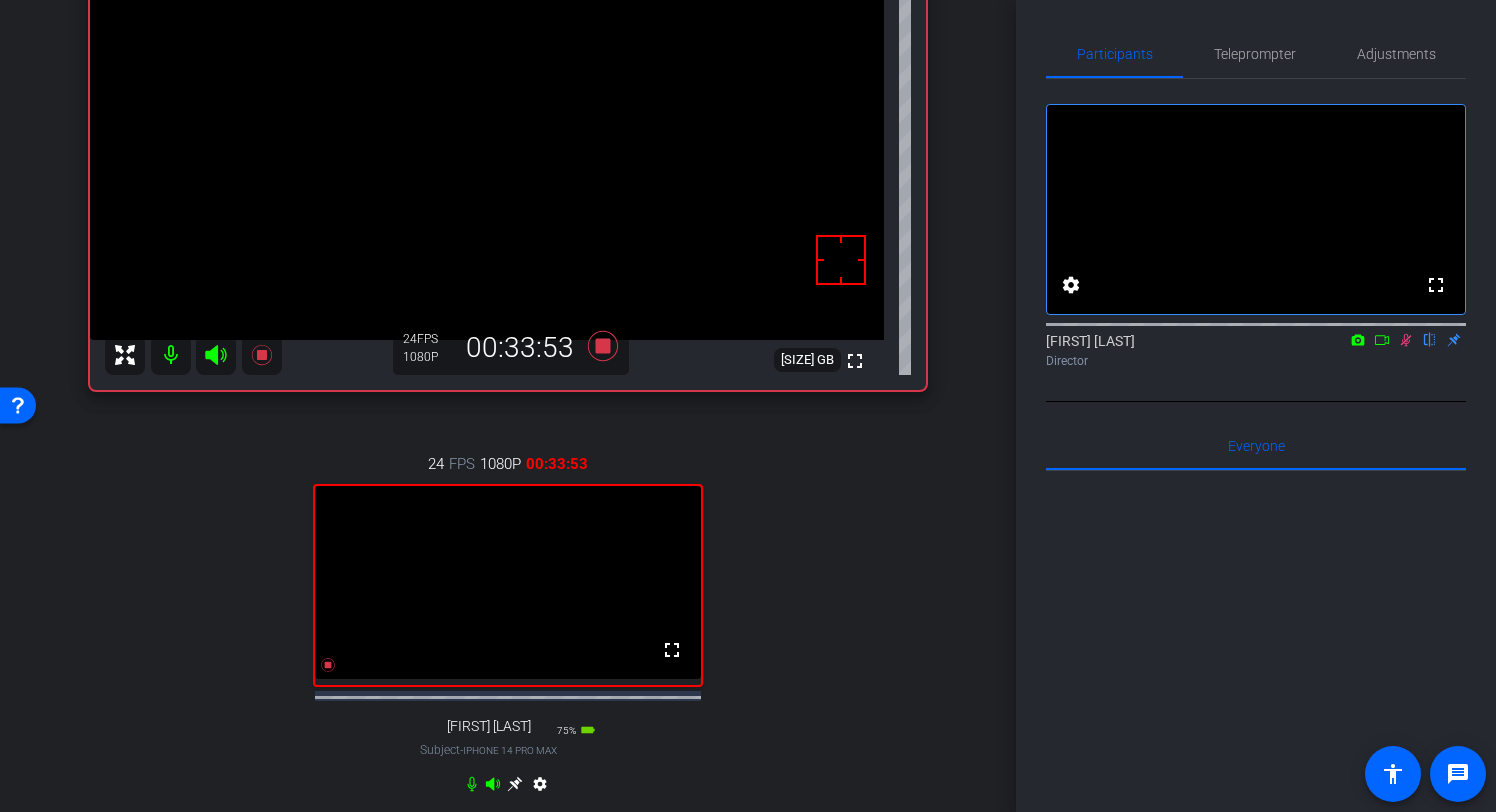 scroll, scrollTop: 216, scrollLeft: 0, axis: vertical 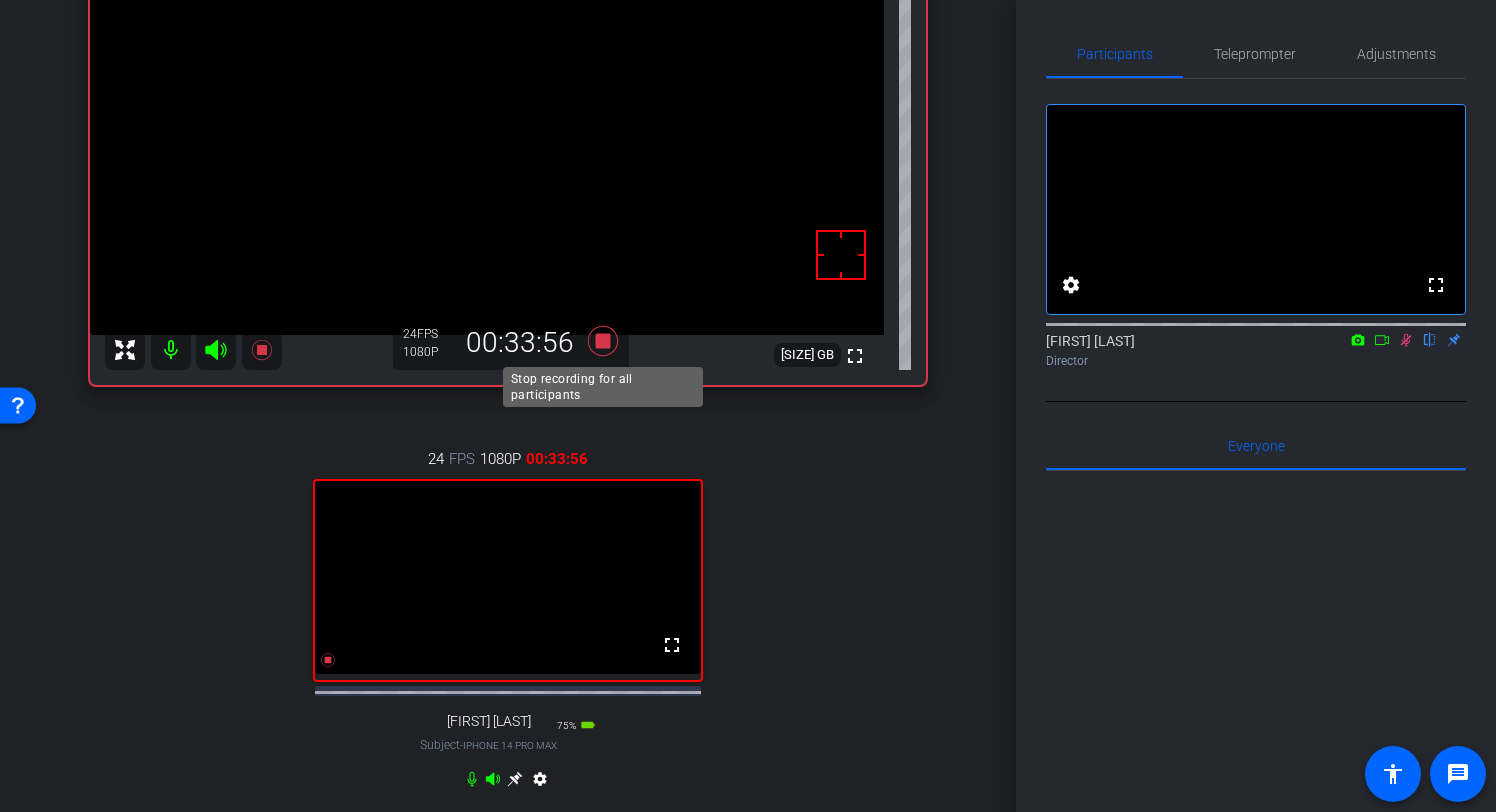 click 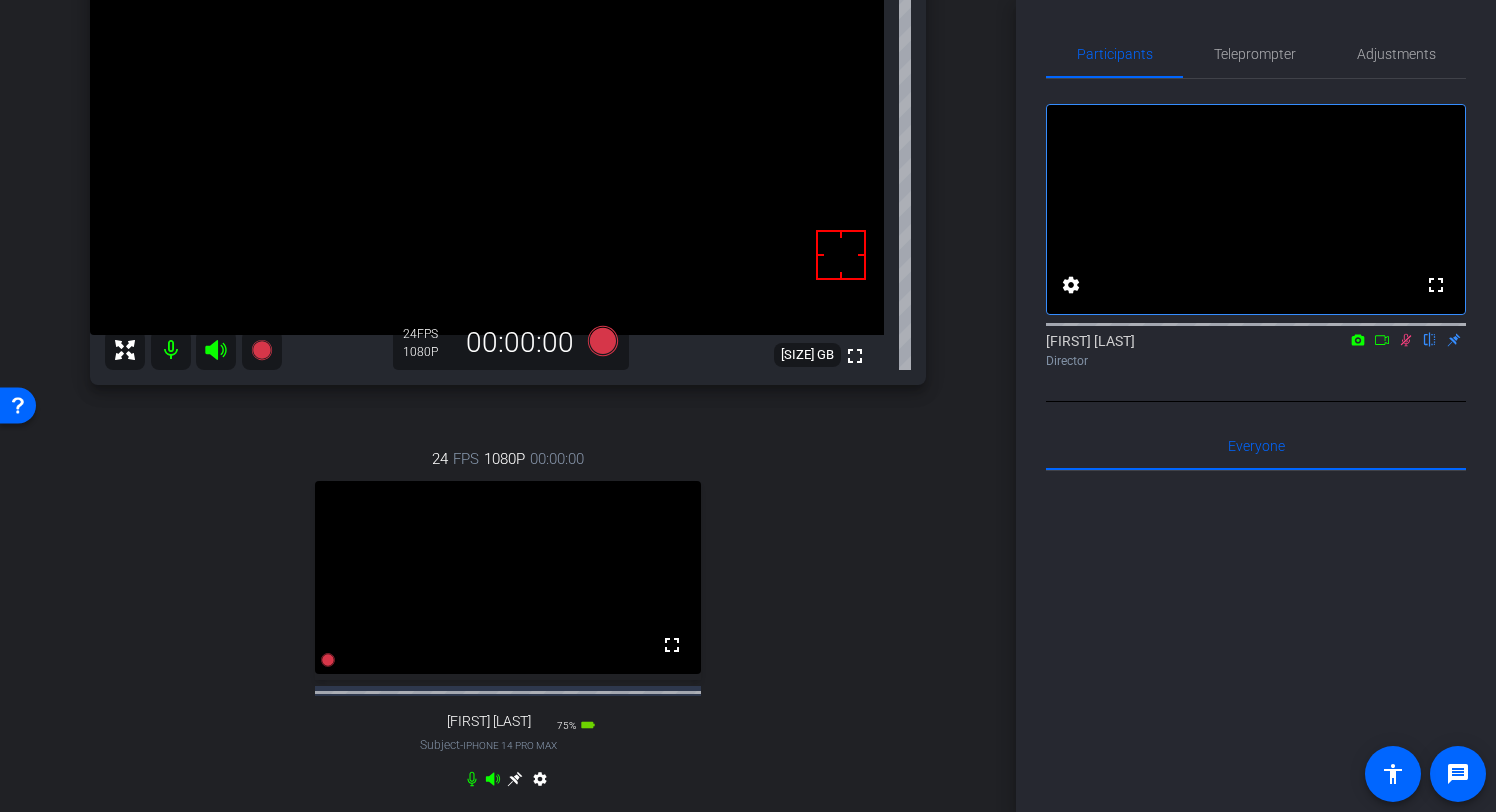 click 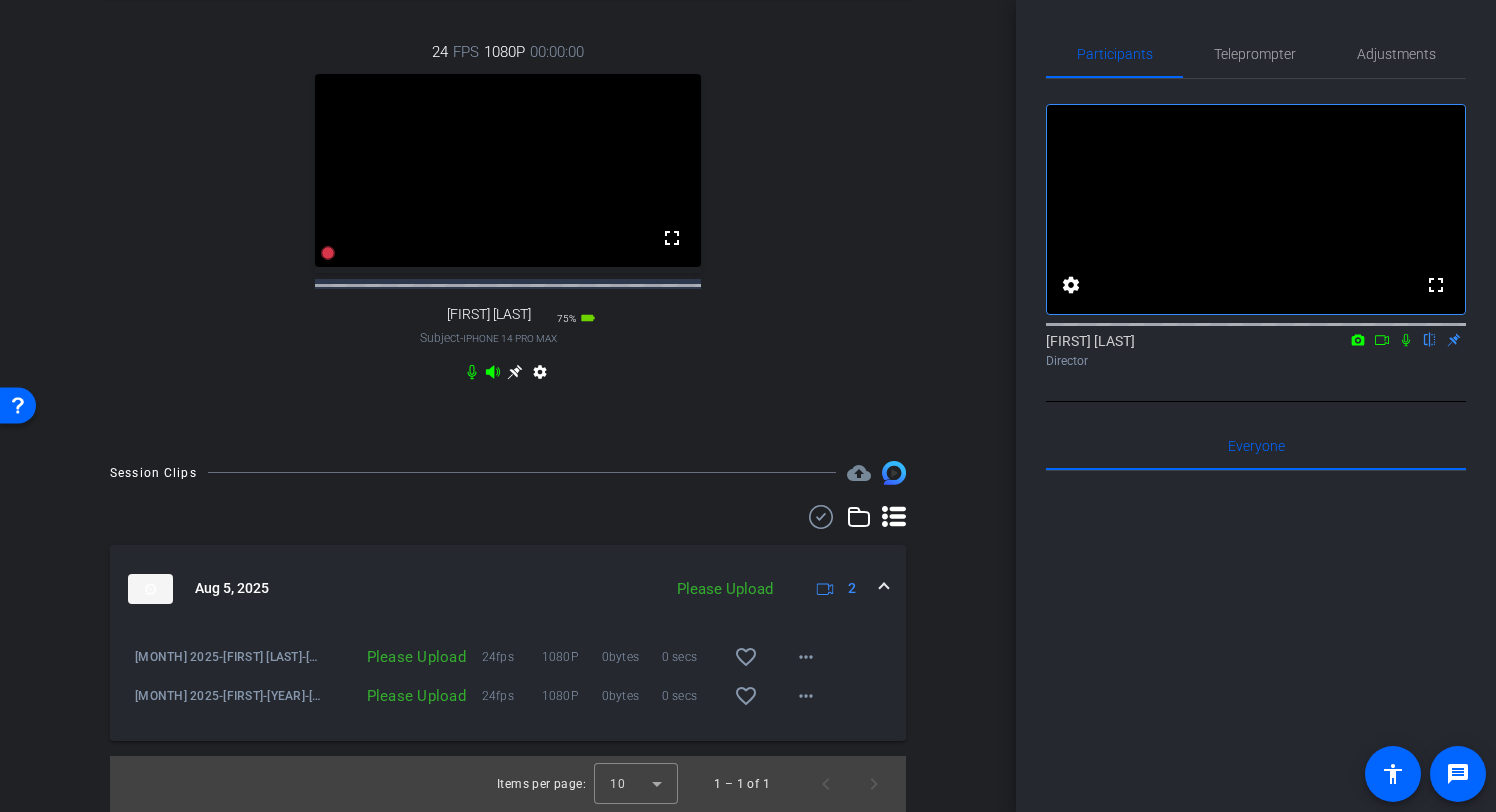 scroll, scrollTop: 641, scrollLeft: 0, axis: vertical 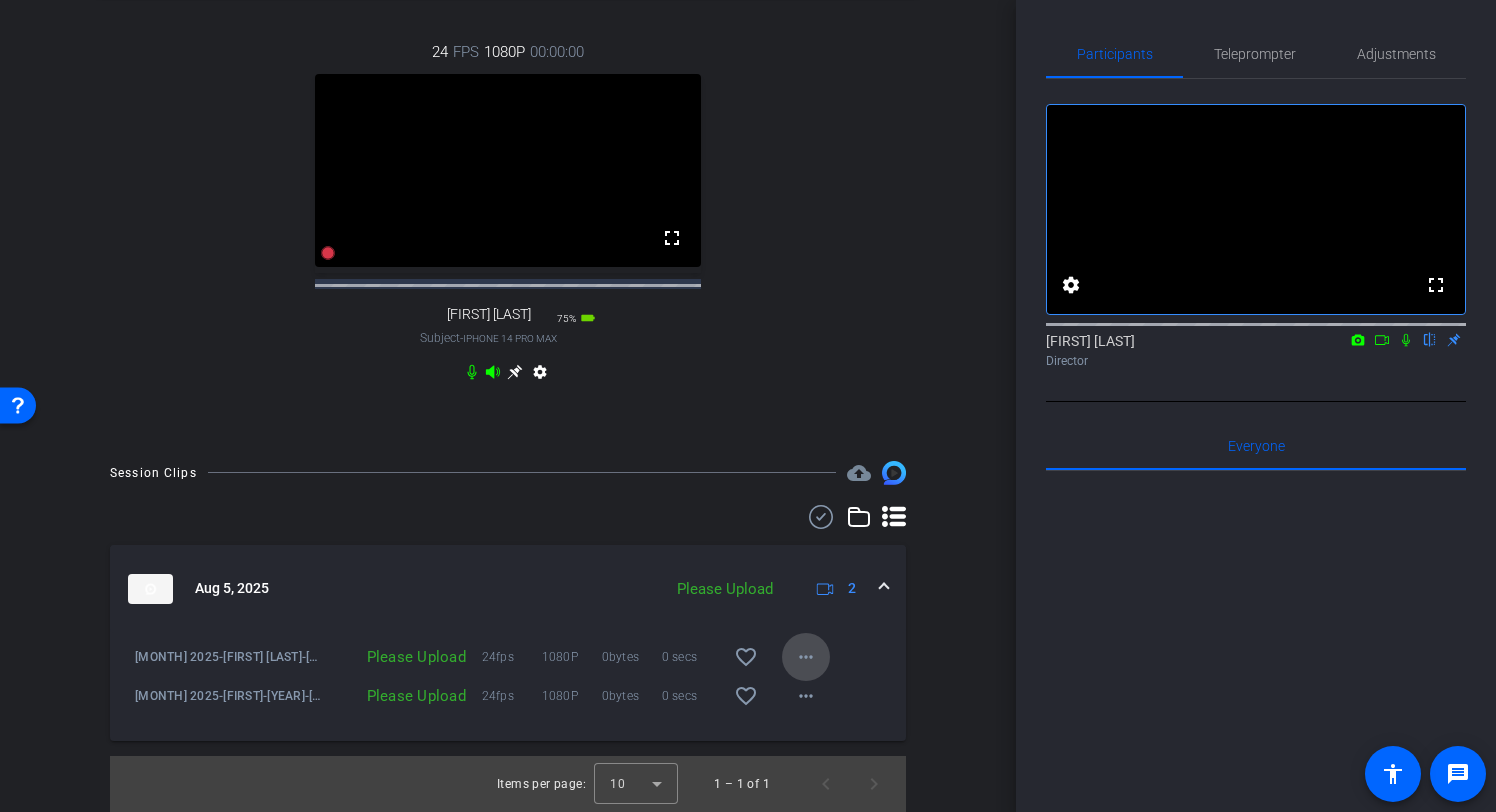 click on "more_horiz" at bounding box center [806, 657] 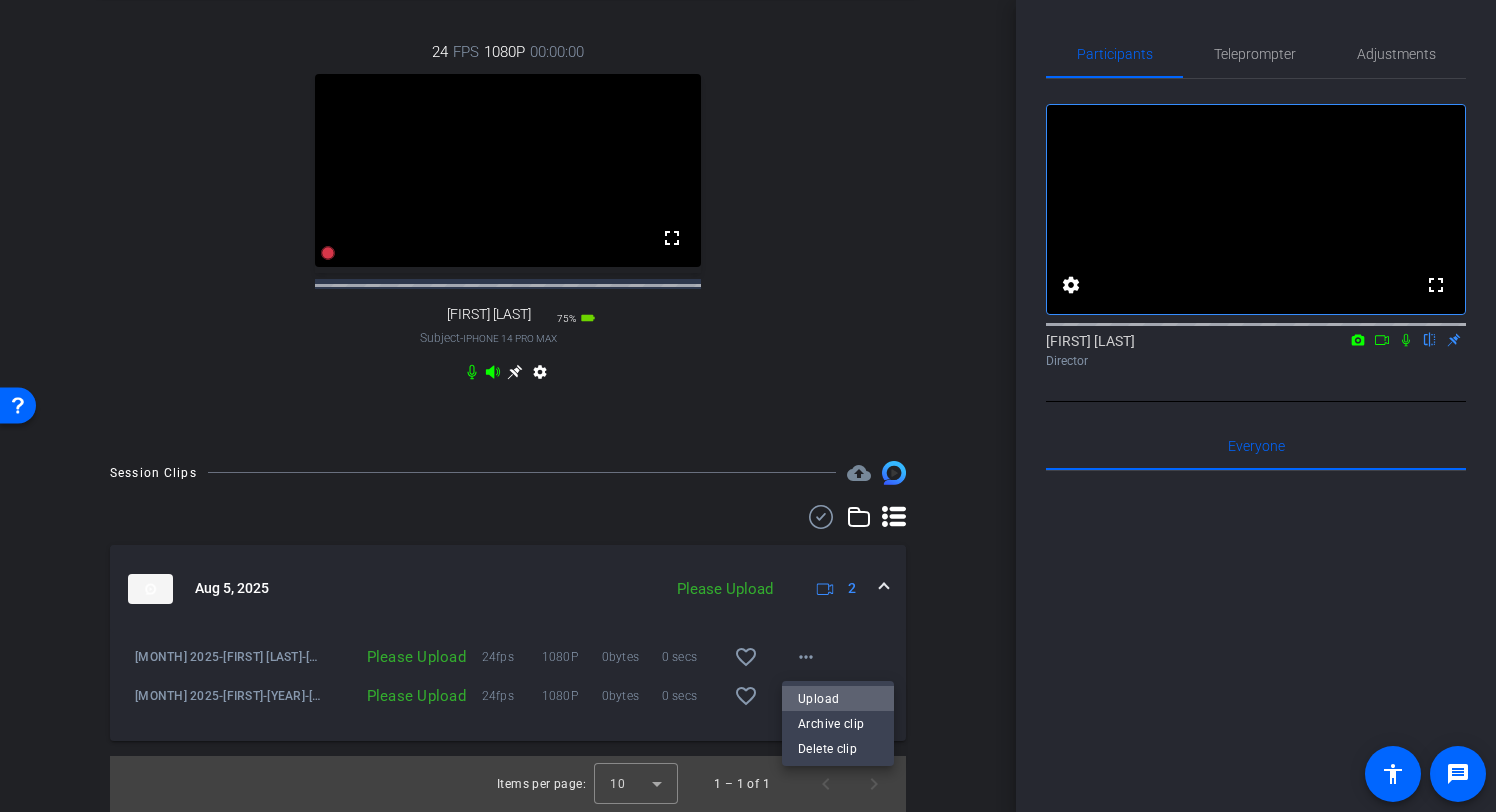 click on "Upload" at bounding box center (838, 699) 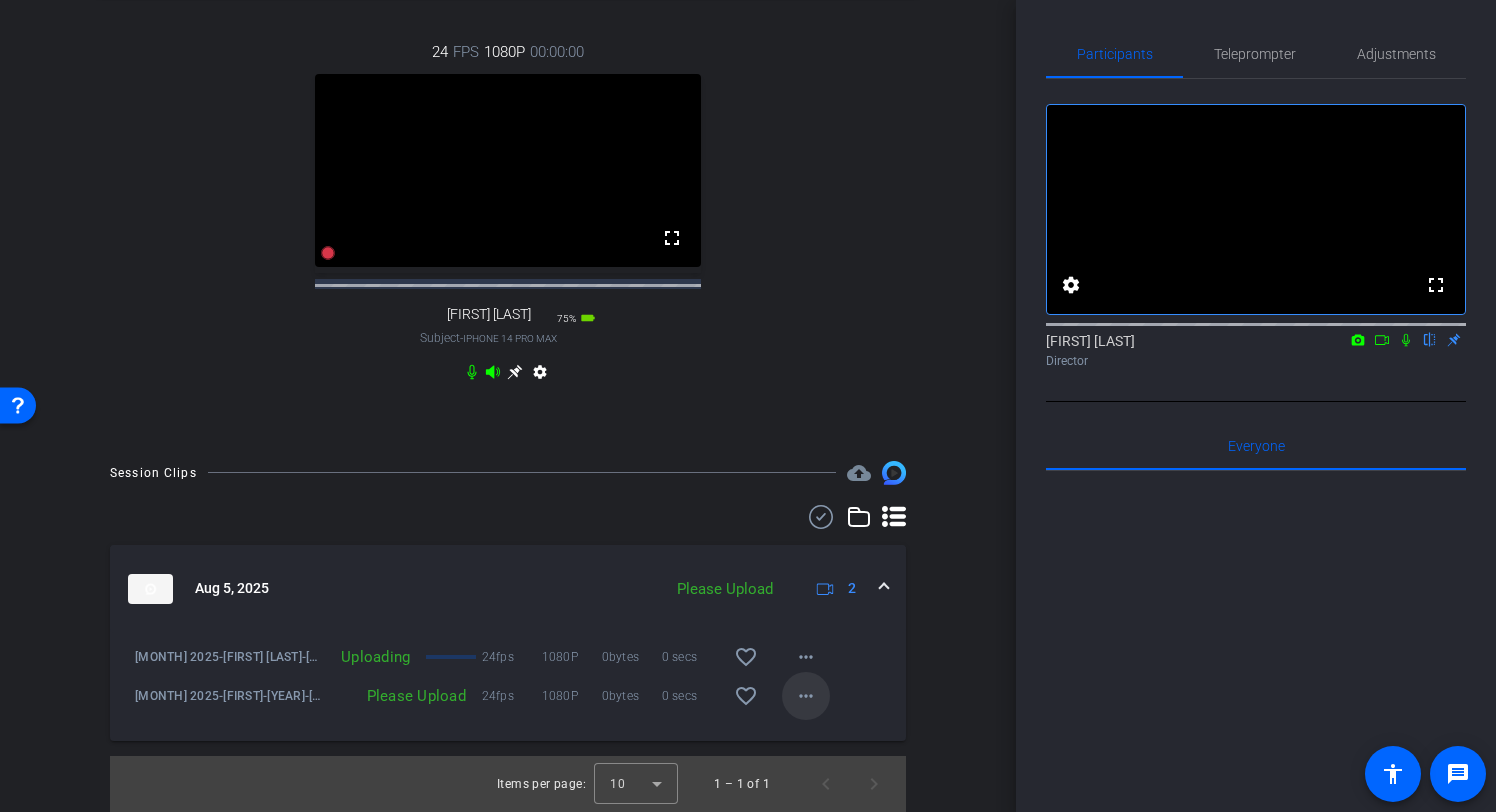 click on "more_horiz" at bounding box center [806, 696] 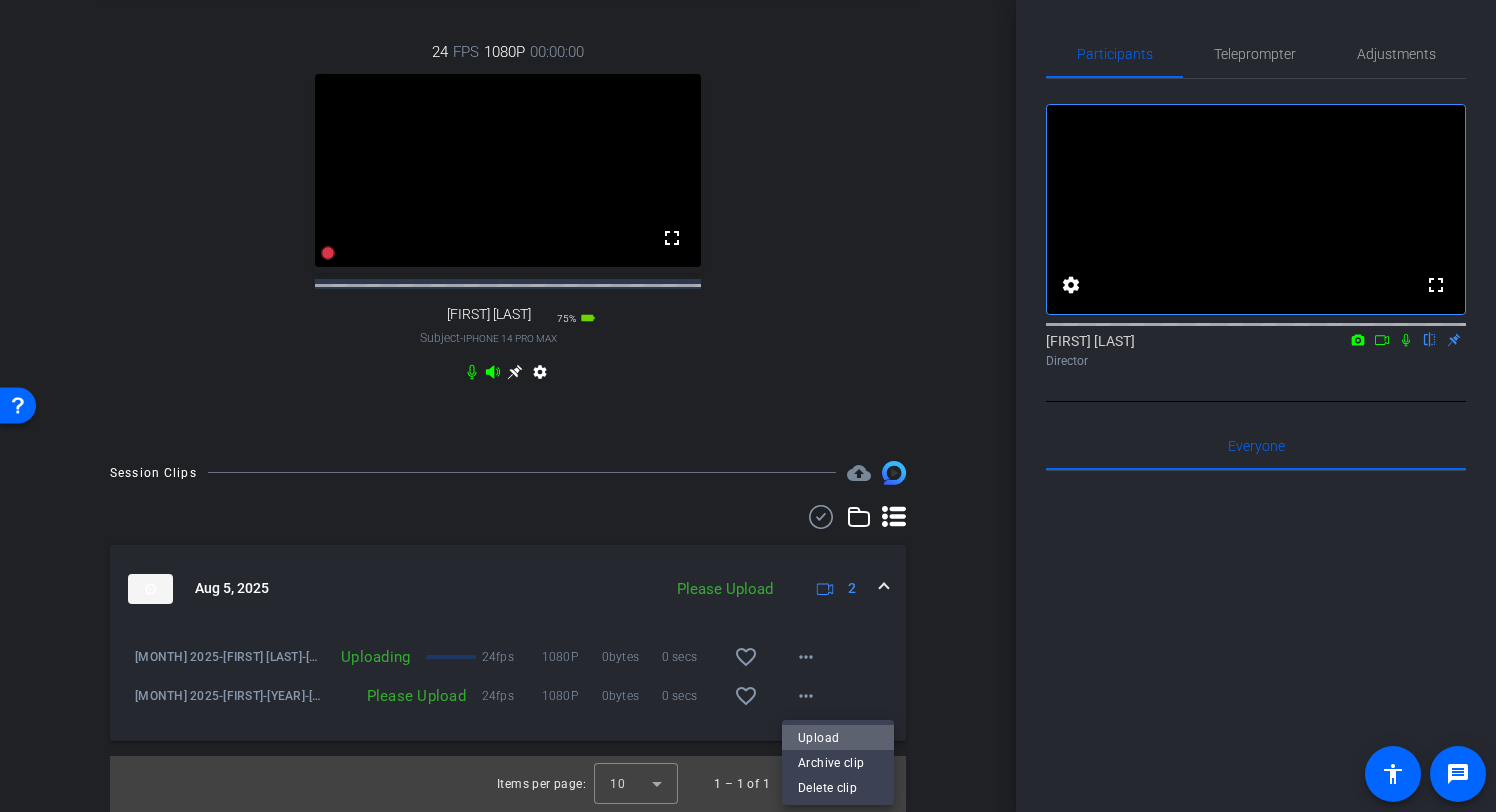 click on "Upload" at bounding box center [838, 738] 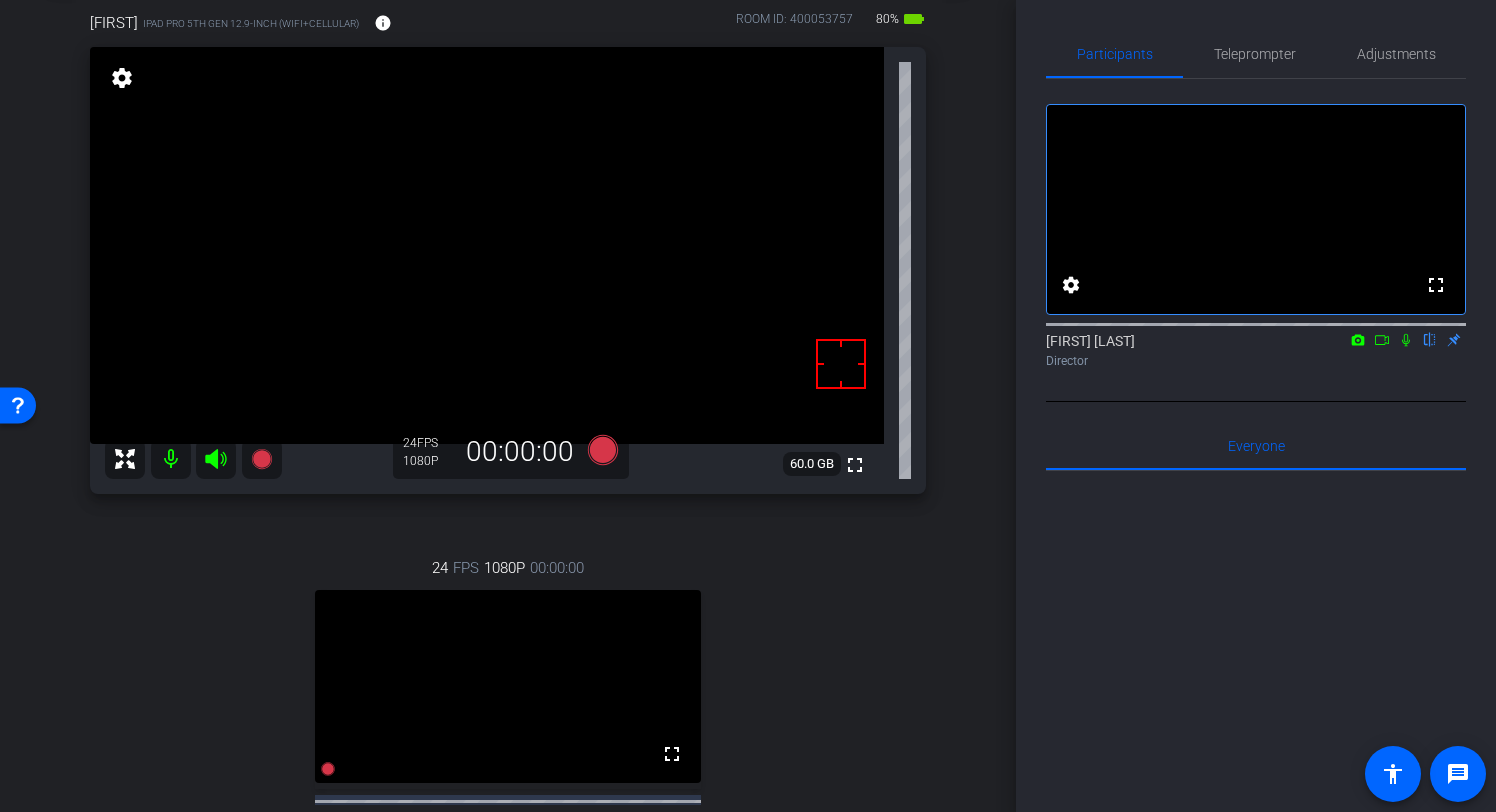 scroll, scrollTop: 109, scrollLeft: 0, axis: vertical 